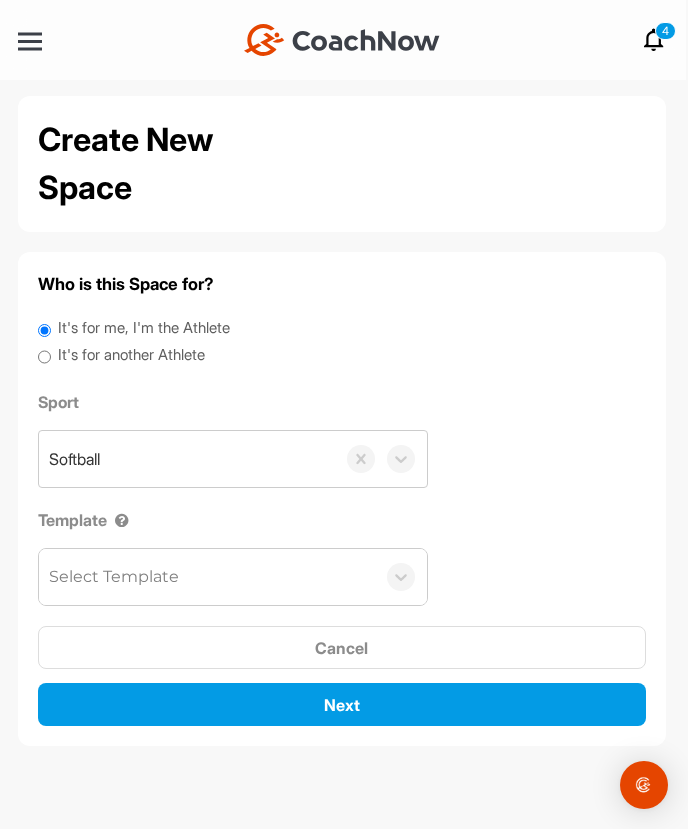 scroll, scrollTop: 0, scrollLeft: 0, axis: both 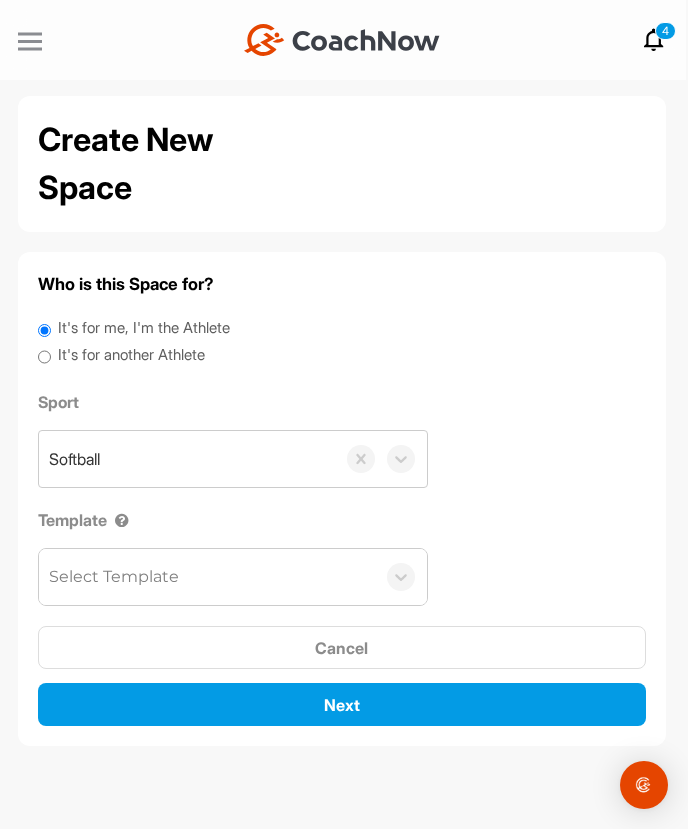 click at bounding box center (30, 41) 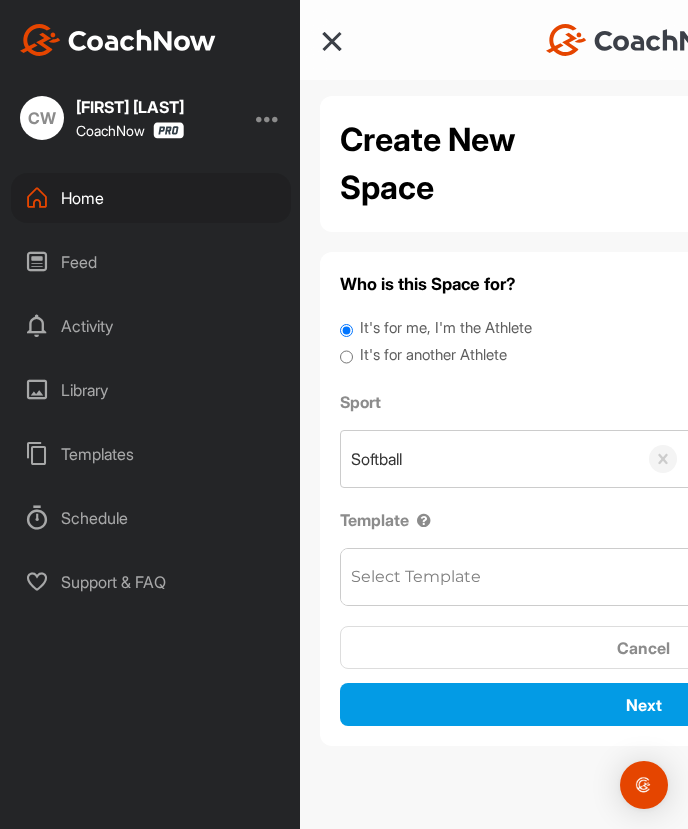 click on "Home" at bounding box center (151, 198) 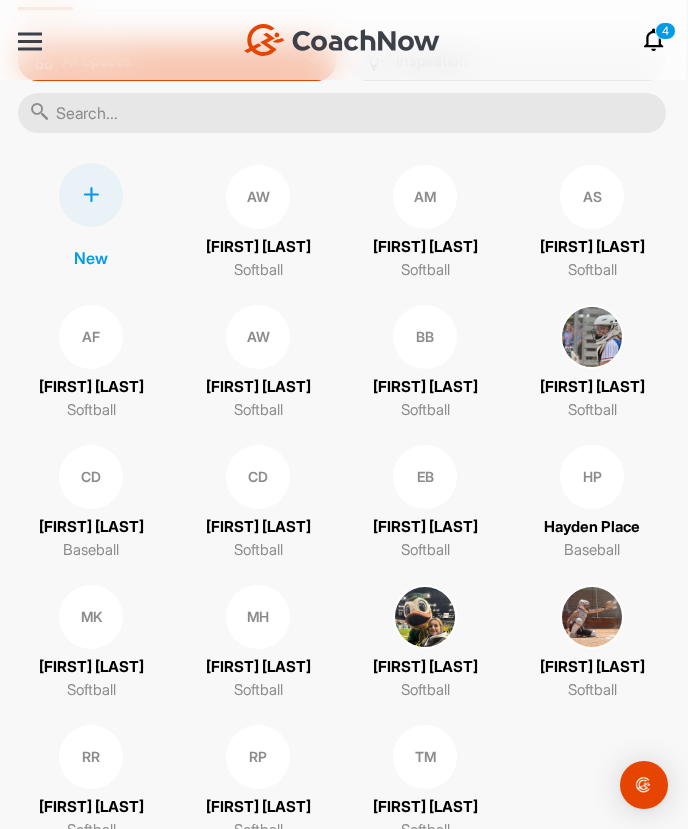 scroll, scrollTop: 125, scrollLeft: 0, axis: vertical 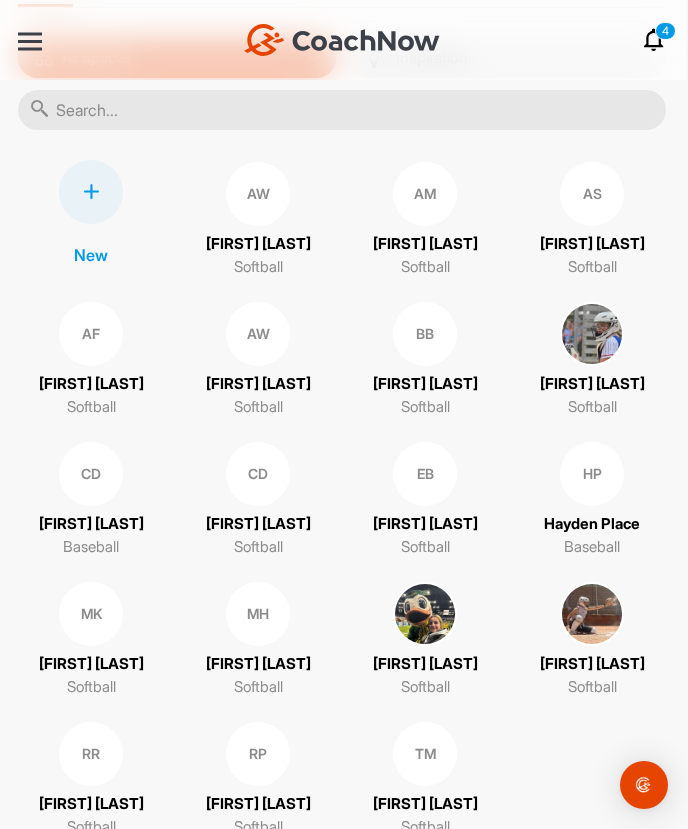 click on "AW" at bounding box center [258, 334] 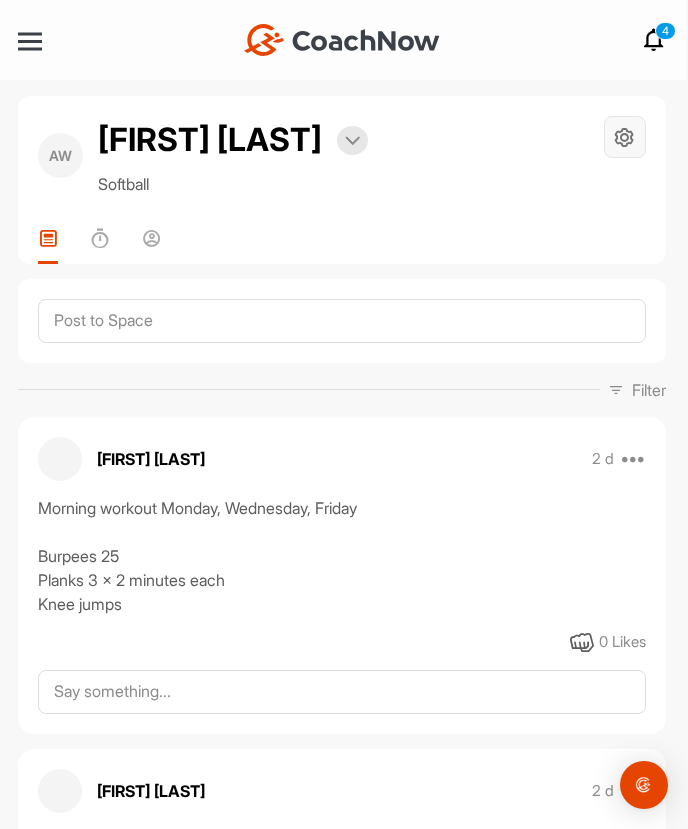 click at bounding box center [624, 137] 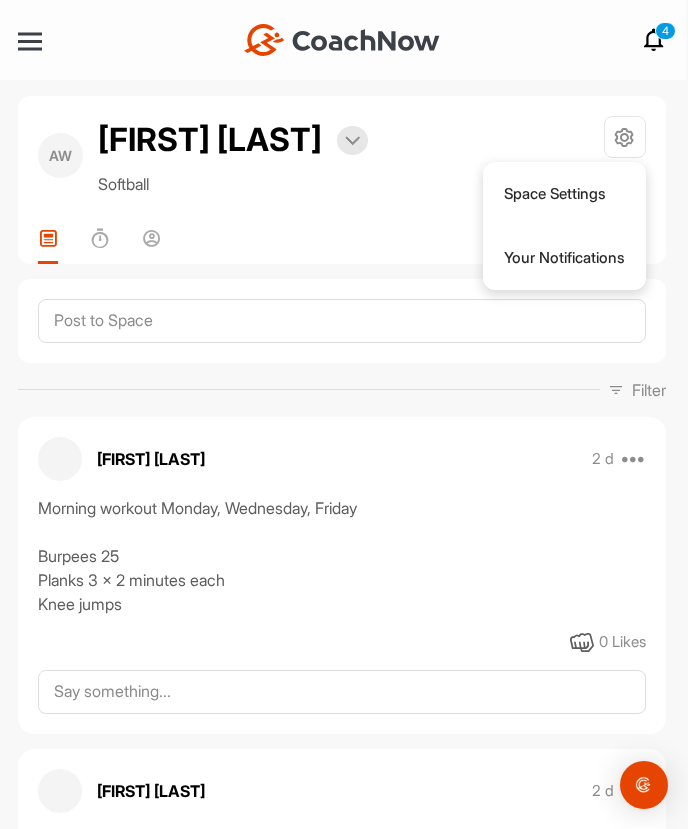 click at bounding box center [654, 40] 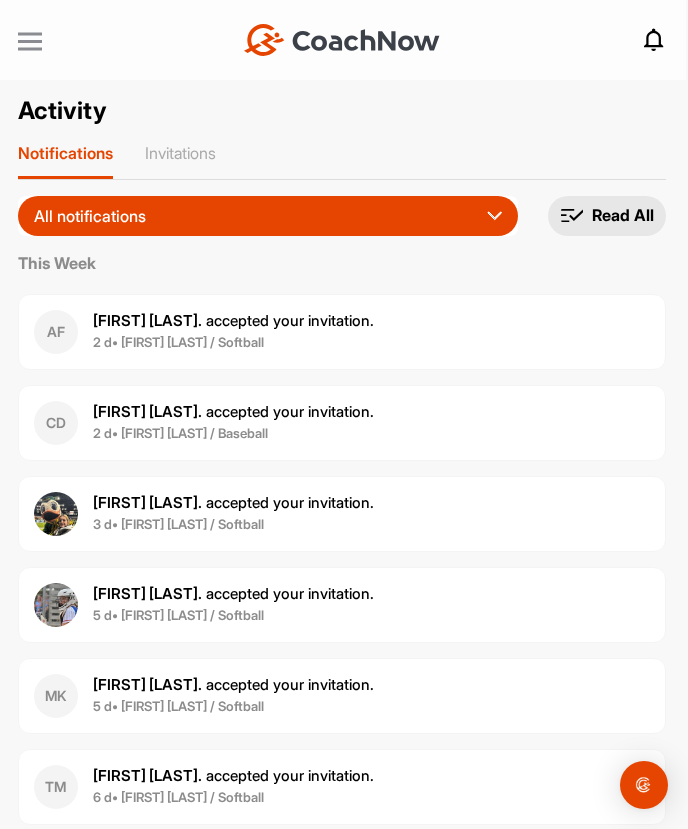 click at bounding box center [30, 41] 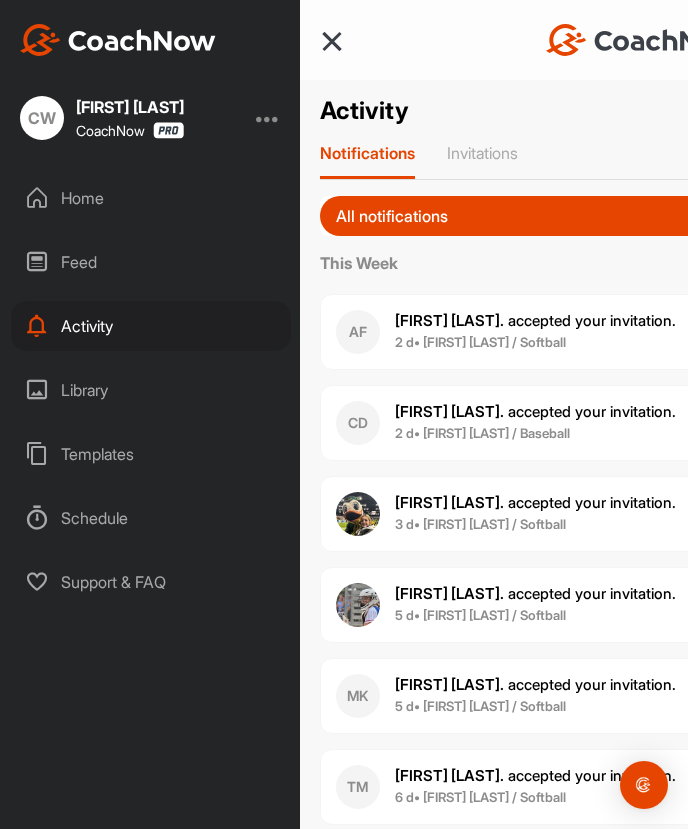 click on "Home" at bounding box center (151, 198) 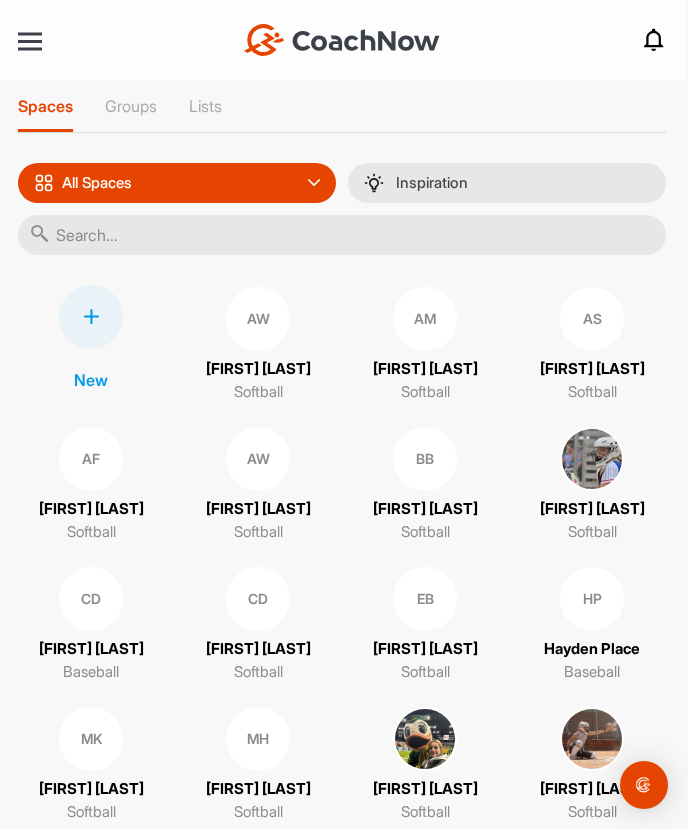 click on "AW" at bounding box center [258, 459] 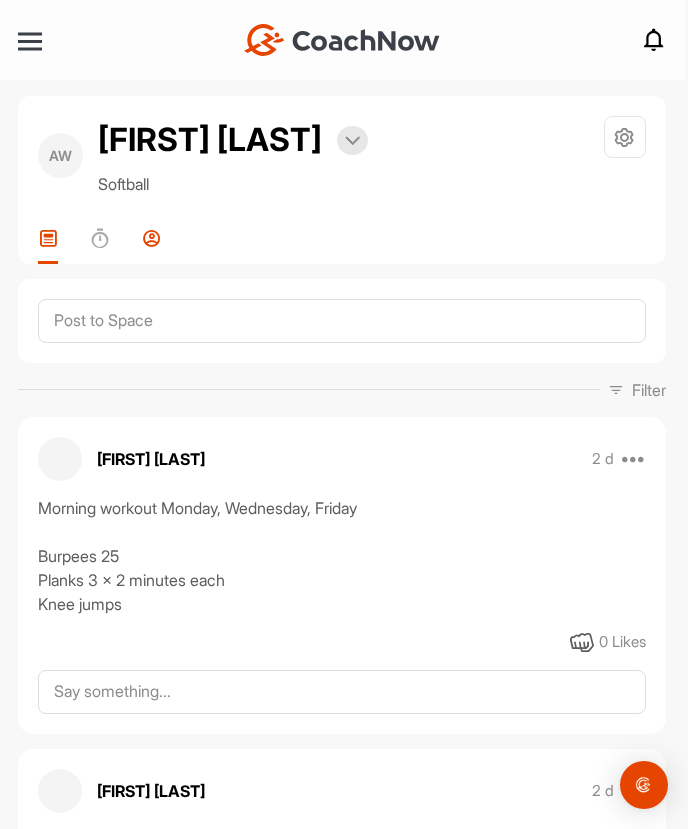 click at bounding box center (152, 238) 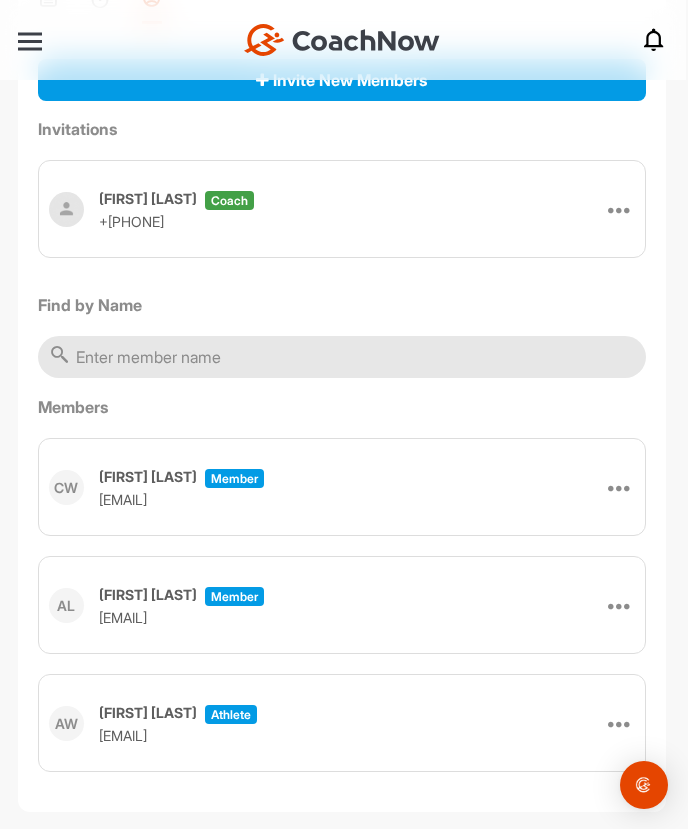 scroll, scrollTop: 269, scrollLeft: 0, axis: vertical 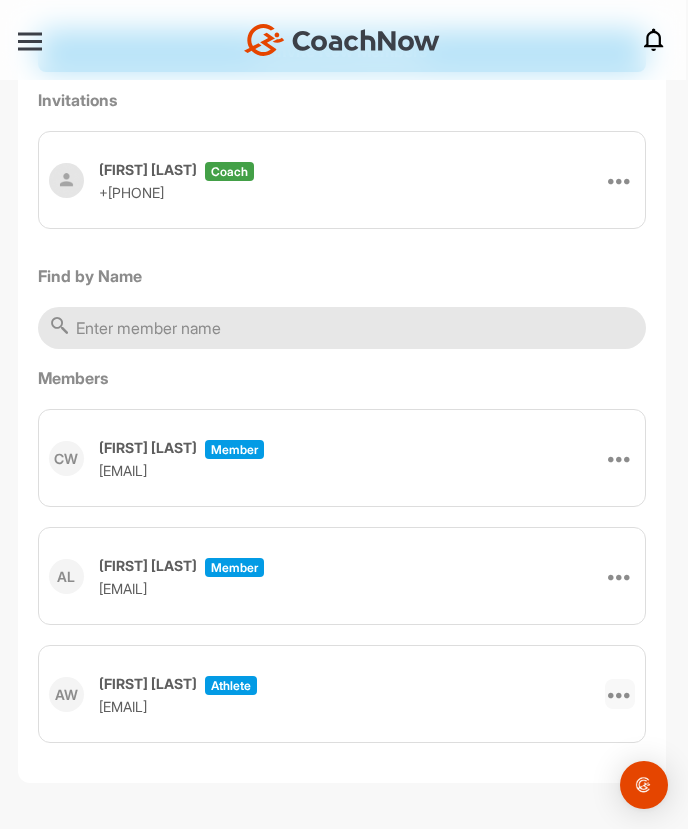 click at bounding box center [620, 694] 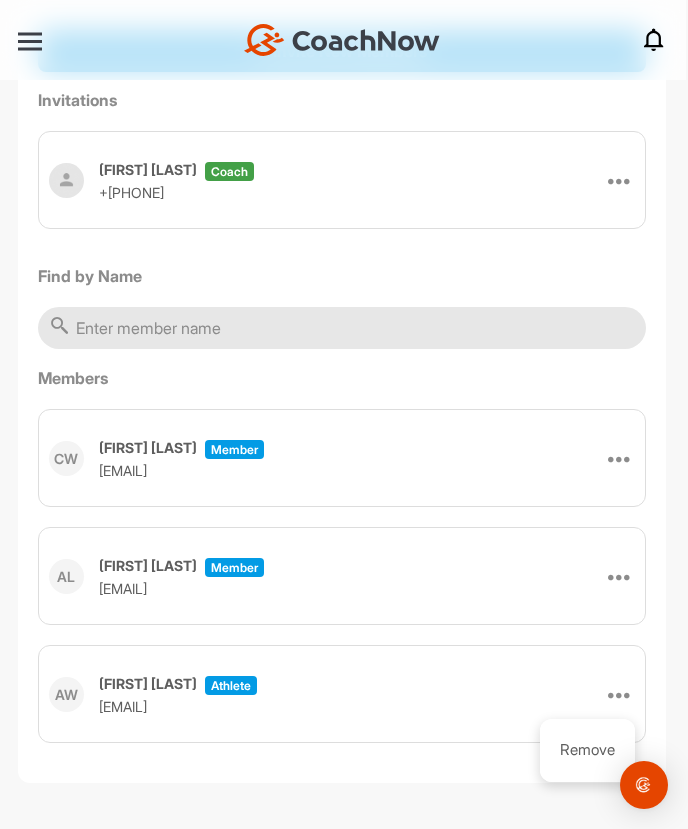 click on "[FIRST] [LAST]" at bounding box center (148, 683) 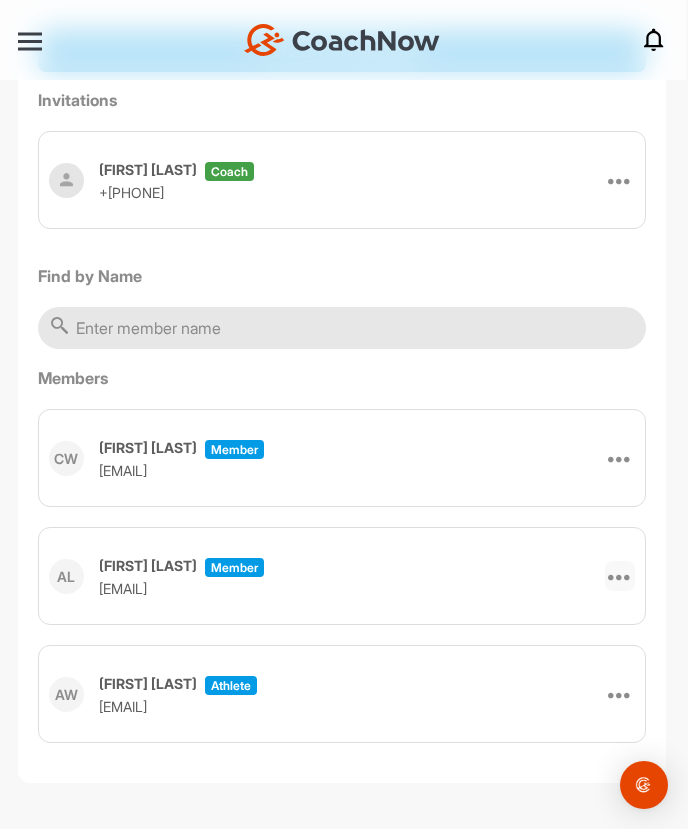 click at bounding box center [620, 576] 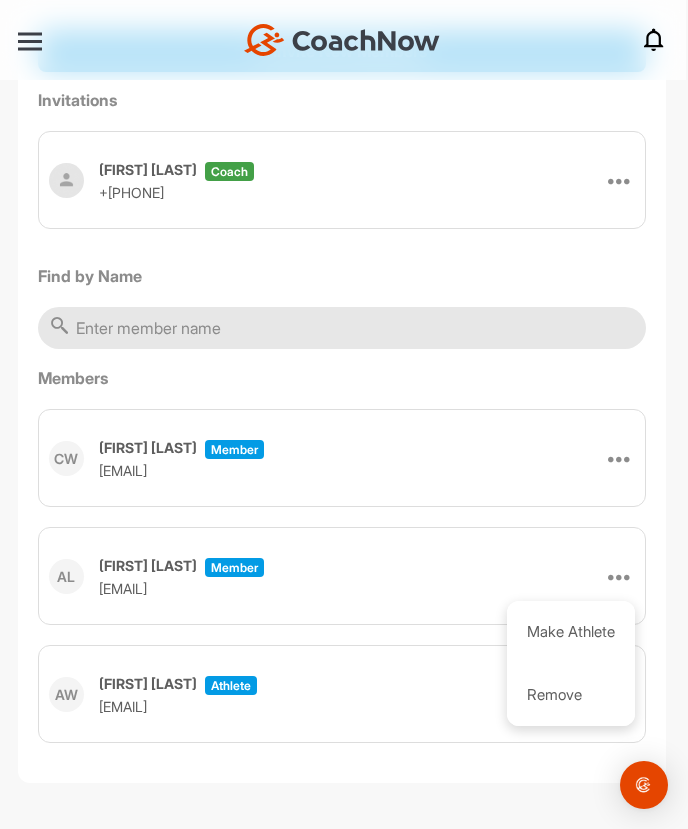 click on "AL [FIRST] [LAST] Member   [EMAIL] Make Athlete Remove" at bounding box center (342, 576) 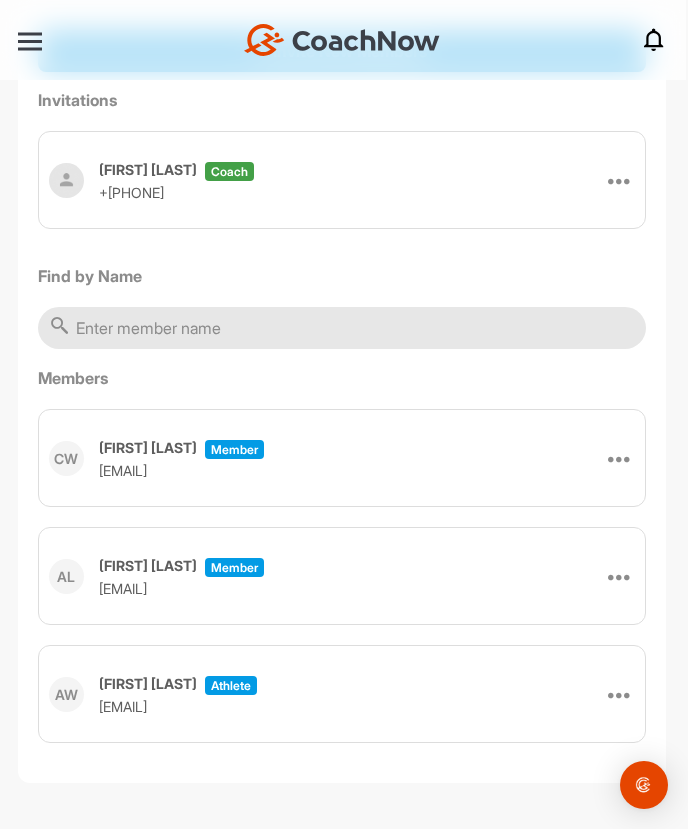 click on "AL [FIRST] [LAST] Member   [EMAIL] Make Athlete Remove" at bounding box center [342, 576] 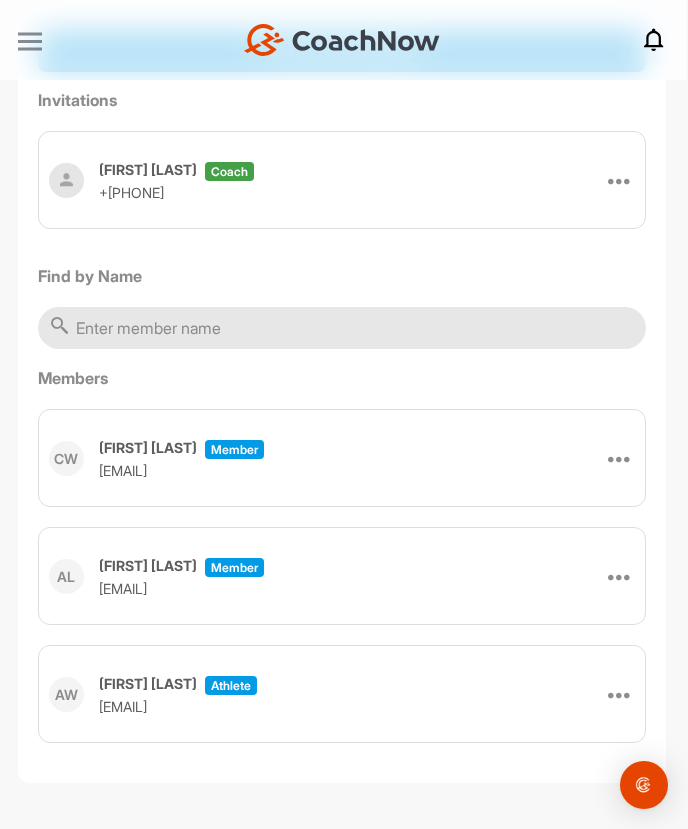 click at bounding box center (30, 41) 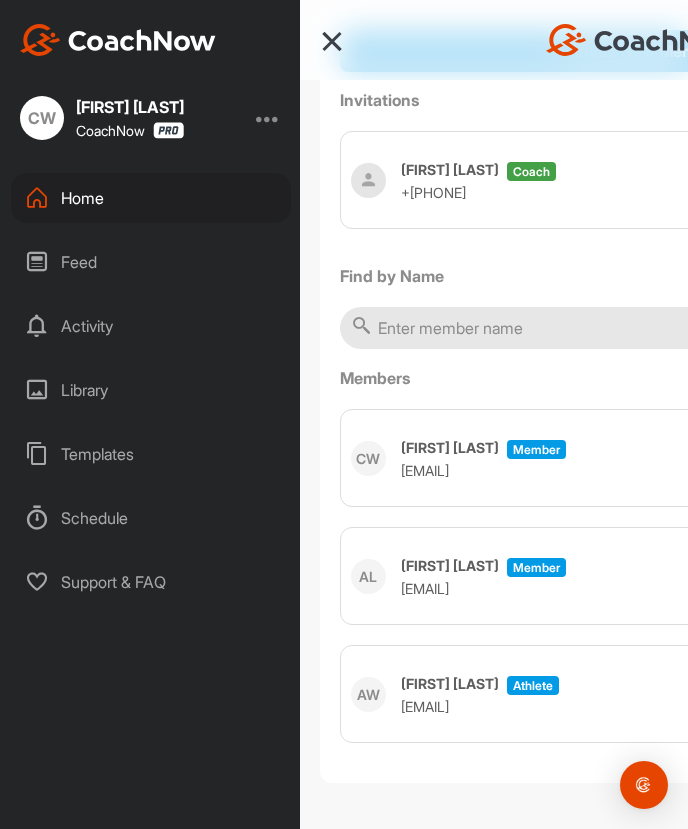 click on "Feed" at bounding box center [151, 262] 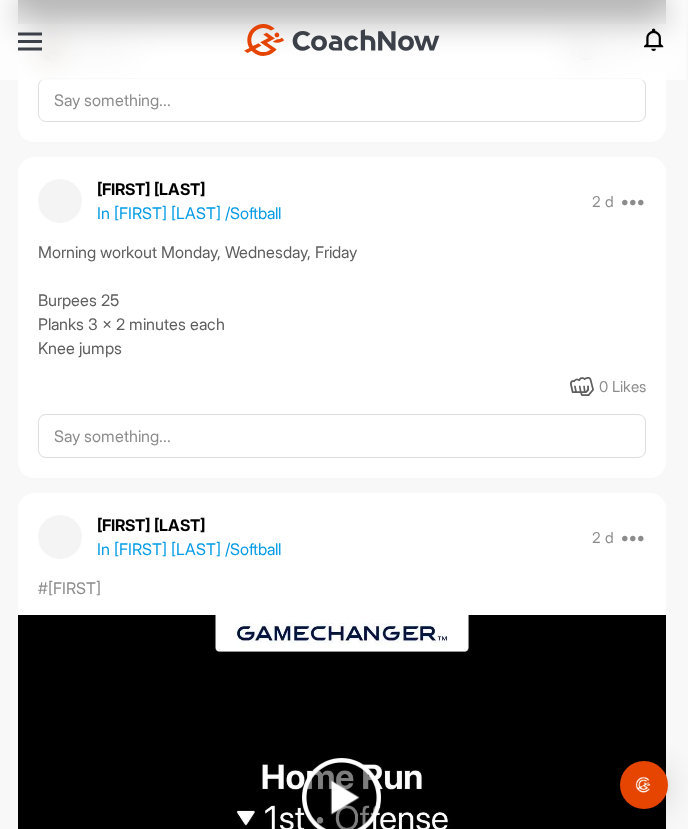 scroll, scrollTop: 3035, scrollLeft: 0, axis: vertical 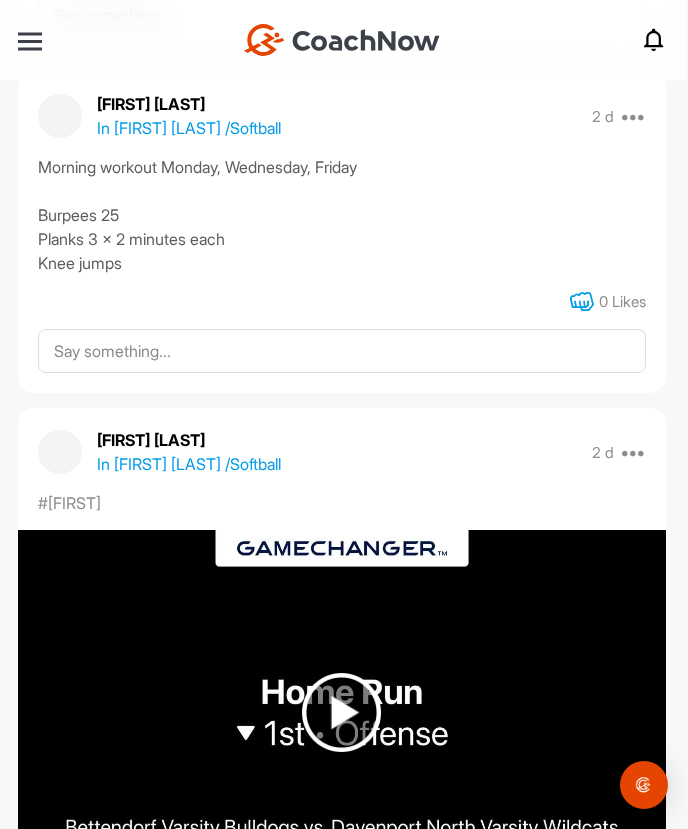 click at bounding box center (582, 302) 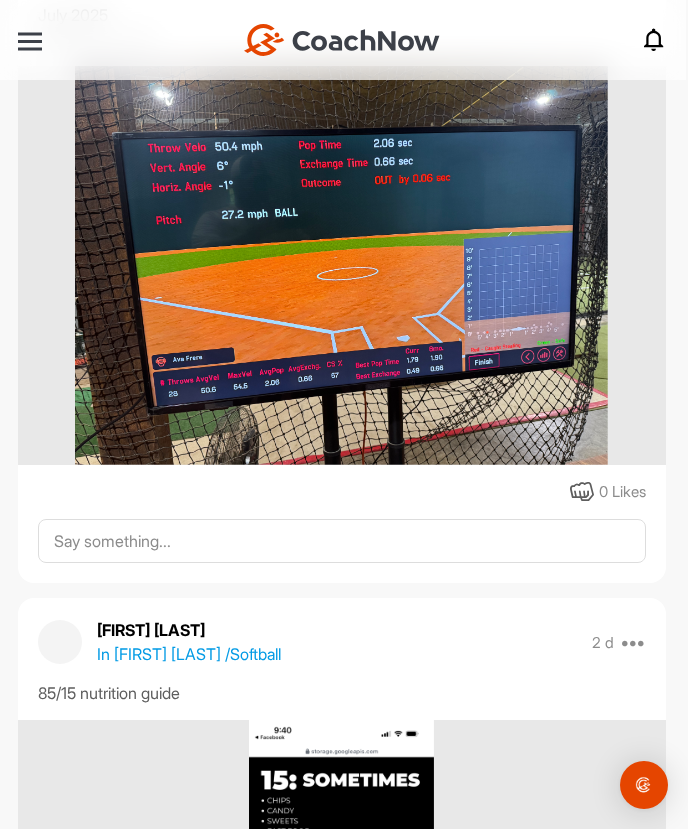 scroll, scrollTop: 0, scrollLeft: 0, axis: both 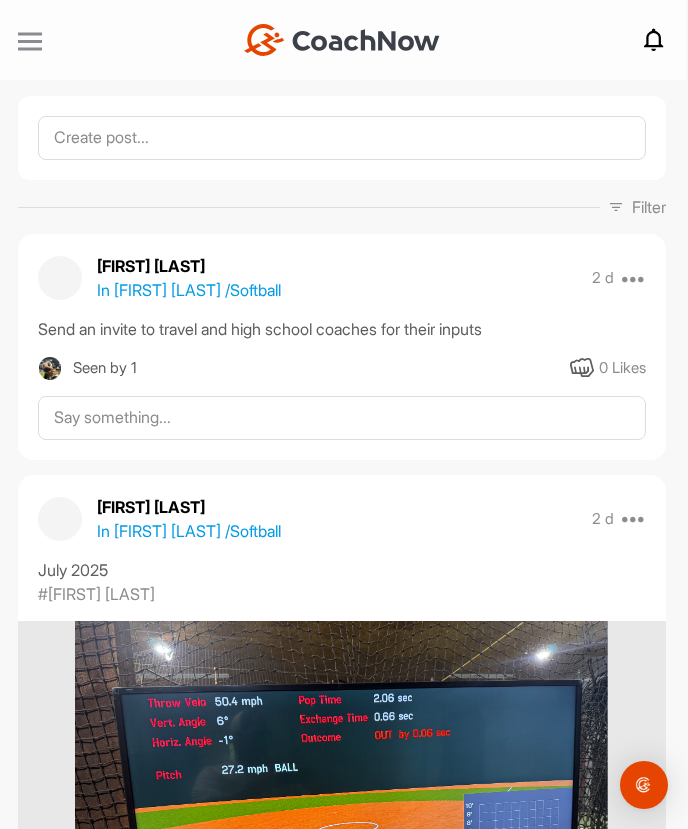 click at bounding box center [30, 41] 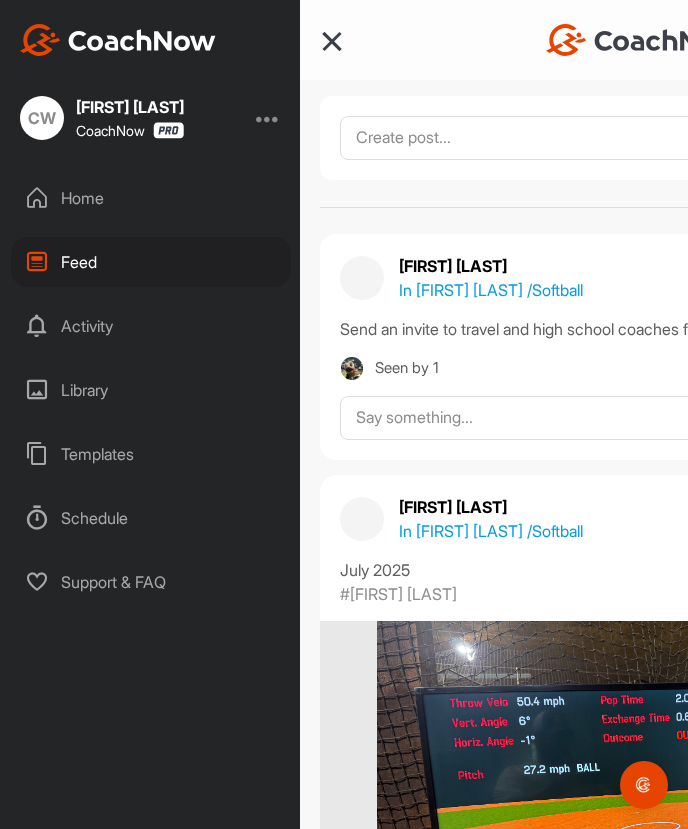 click on "Home" at bounding box center (151, 198) 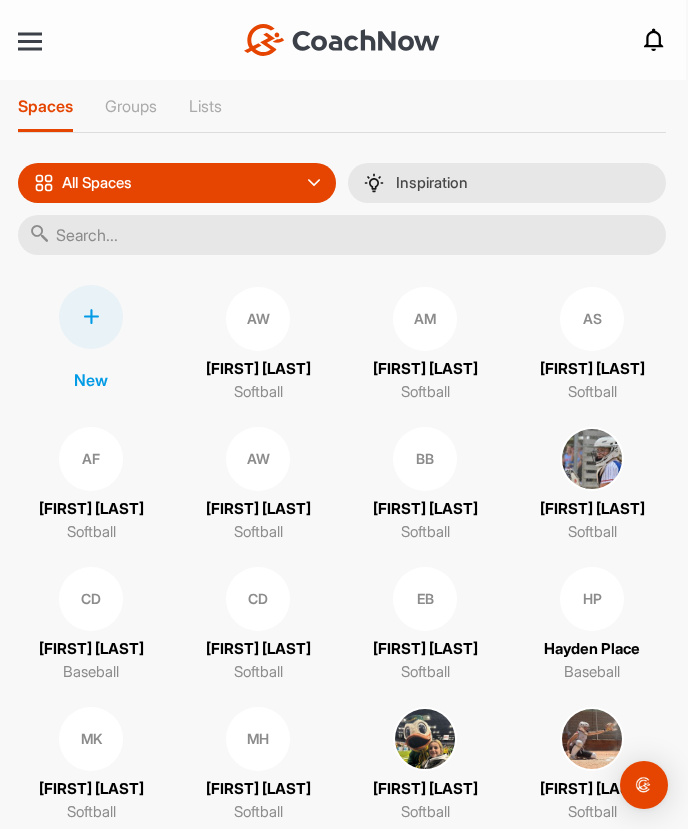 click on "AW" at bounding box center (258, 319) 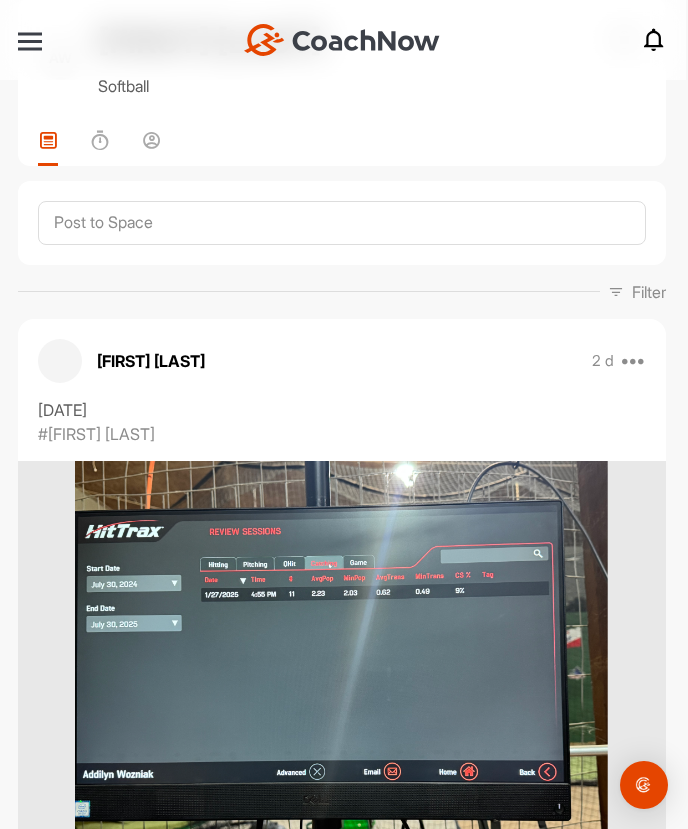 scroll, scrollTop: 95, scrollLeft: 0, axis: vertical 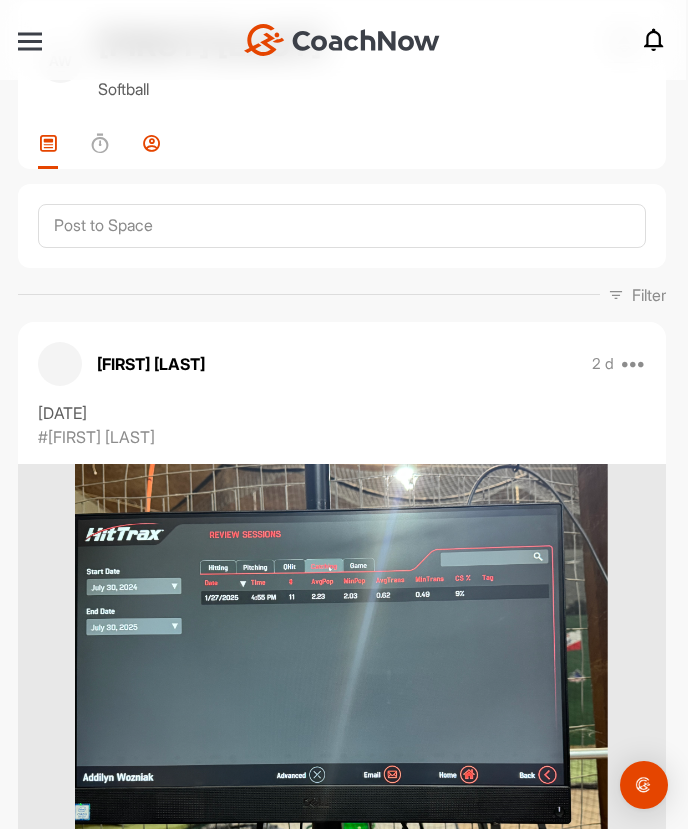 click at bounding box center (152, 143) 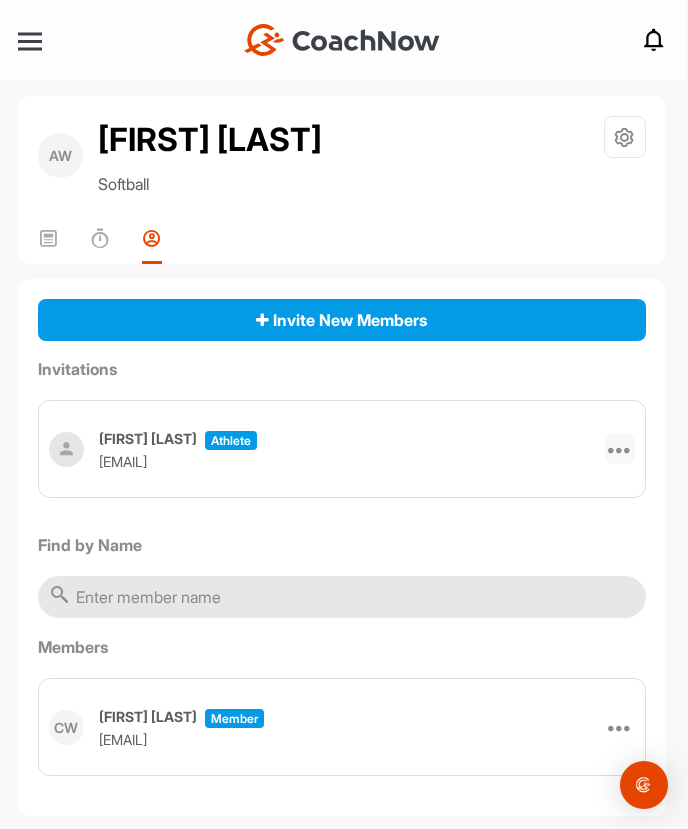 click at bounding box center [620, 449] 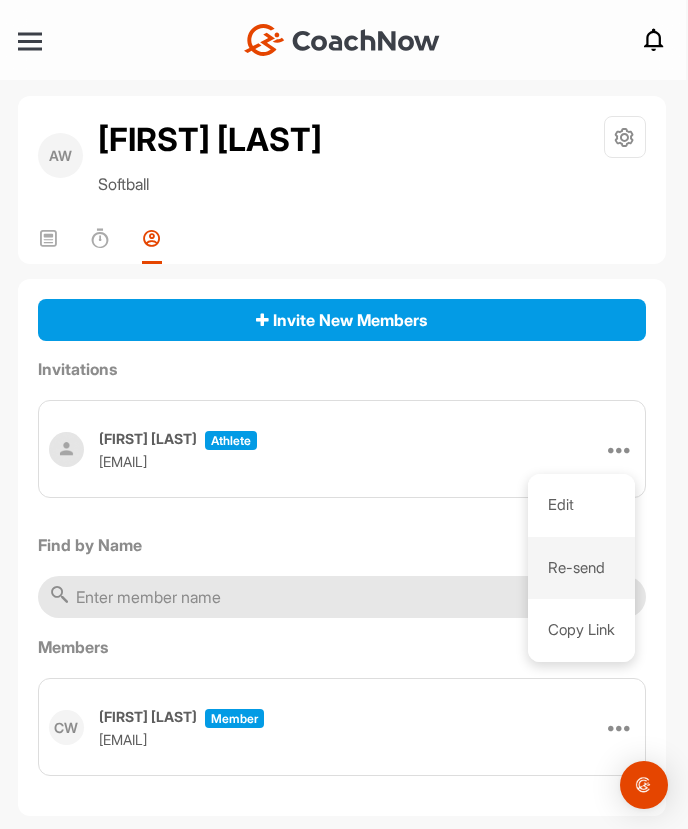 click on "Re-send" at bounding box center (581, 568) 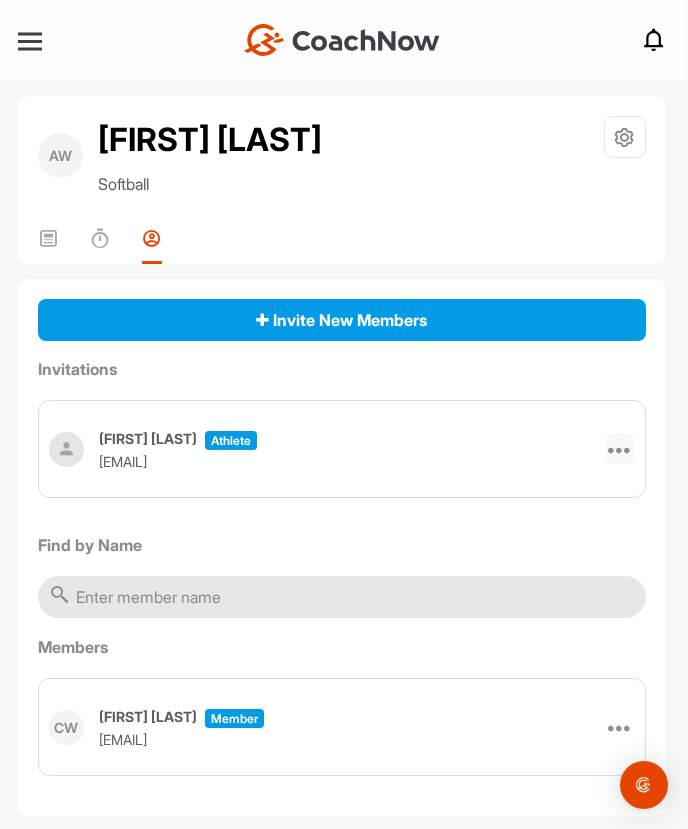 click at bounding box center [620, 449] 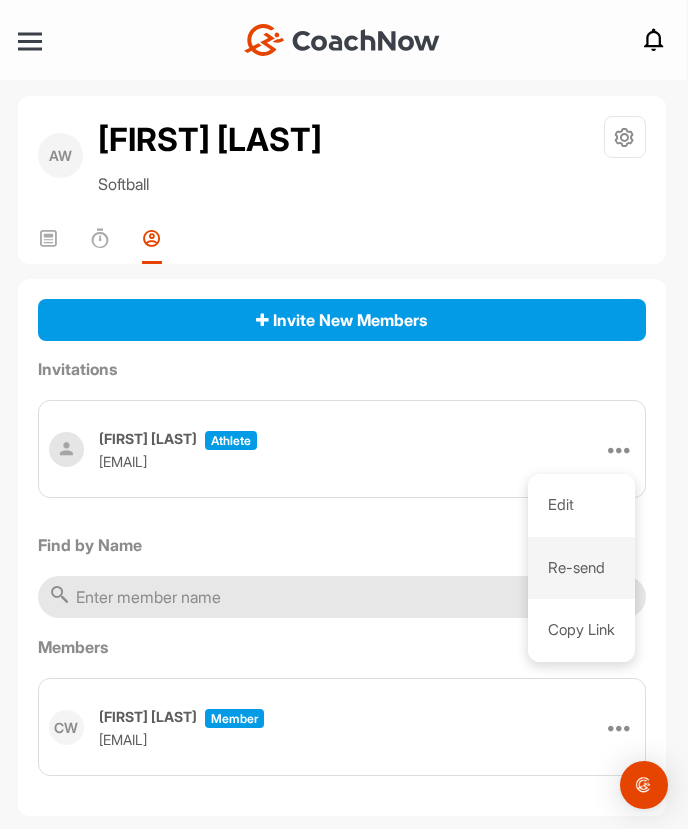 click on "Re-send" at bounding box center [581, 568] 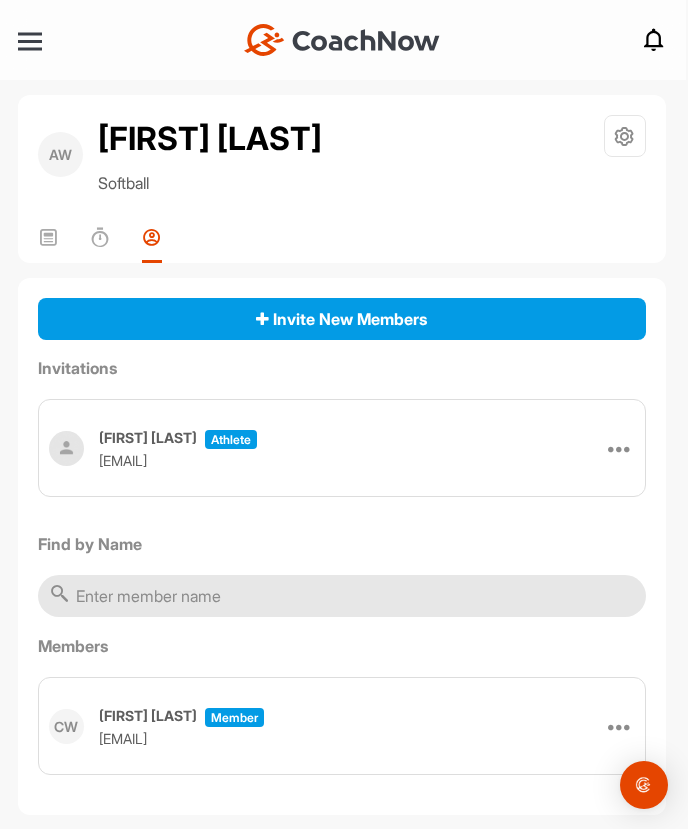 scroll, scrollTop: 0, scrollLeft: 0, axis: both 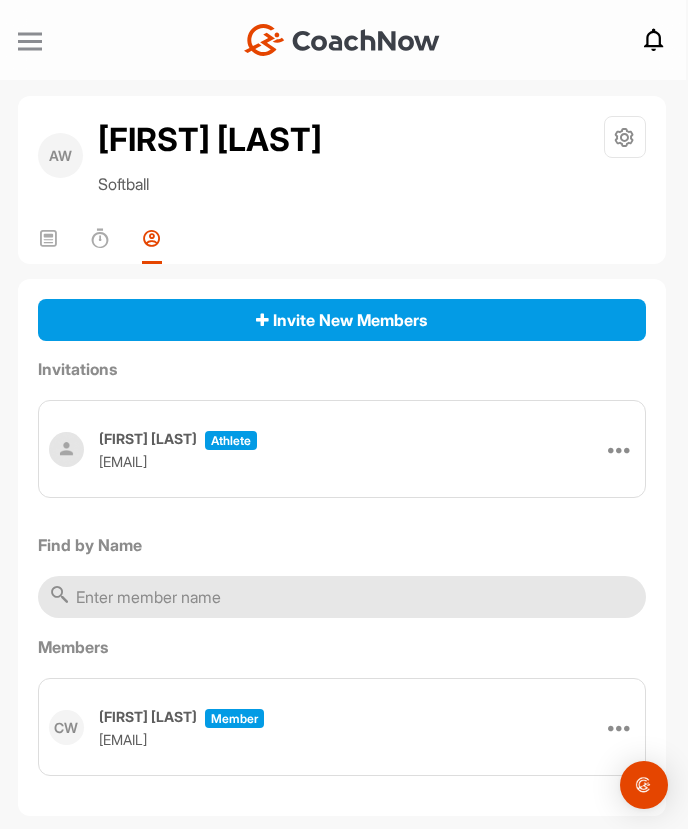 click at bounding box center (30, 41) 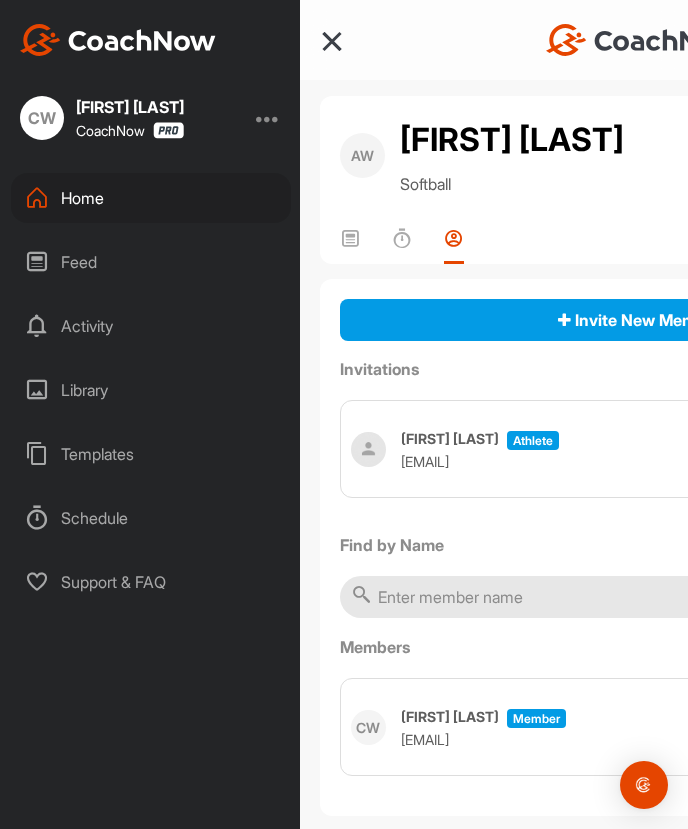 click on "Home" at bounding box center (151, 198) 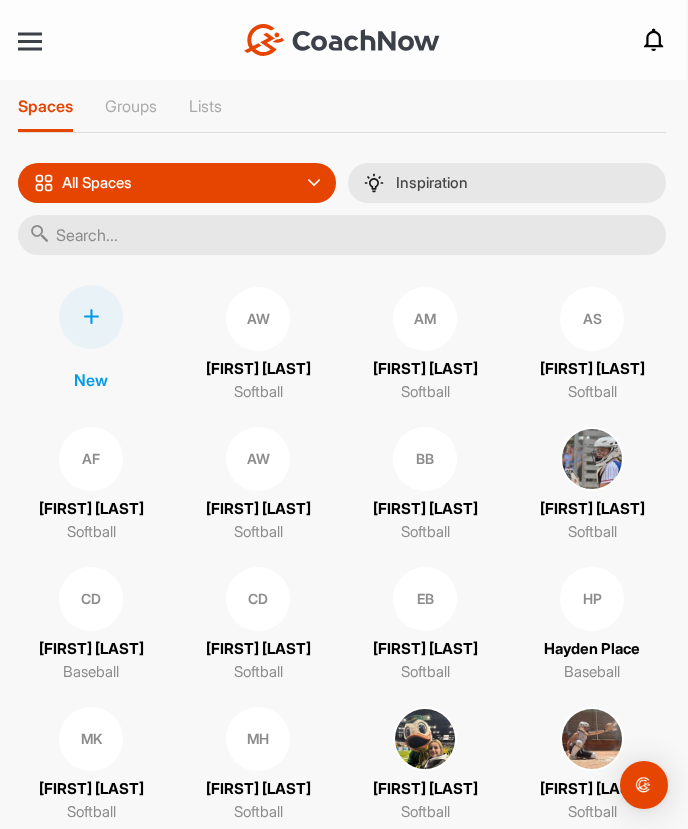 click on "AM" at bounding box center (425, 319) 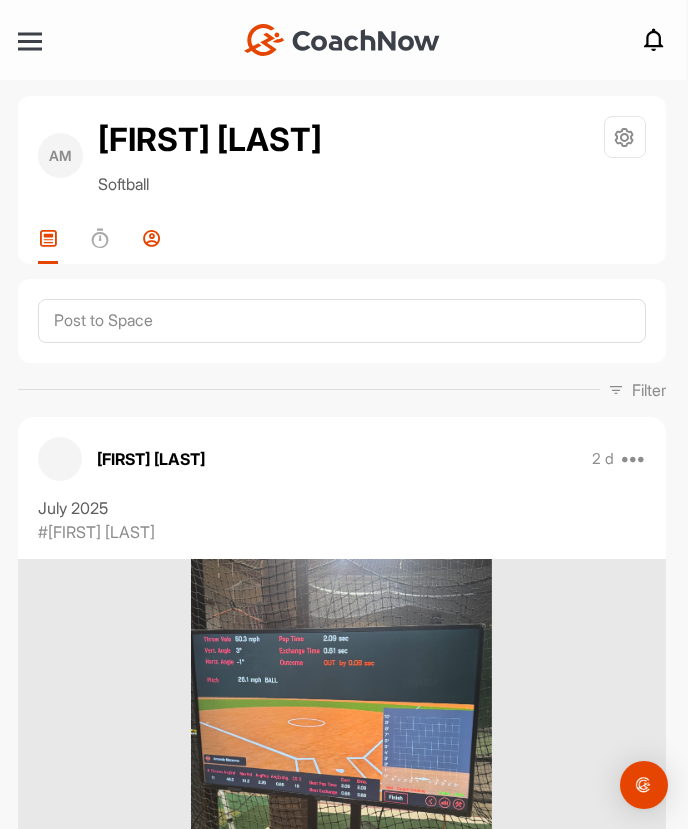 click at bounding box center (152, 238) 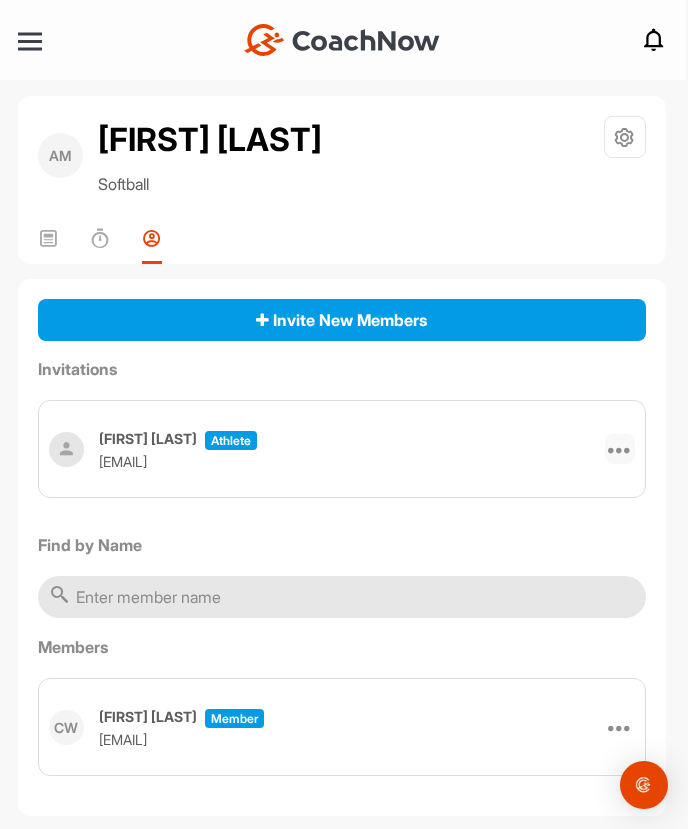 click at bounding box center [620, 449] 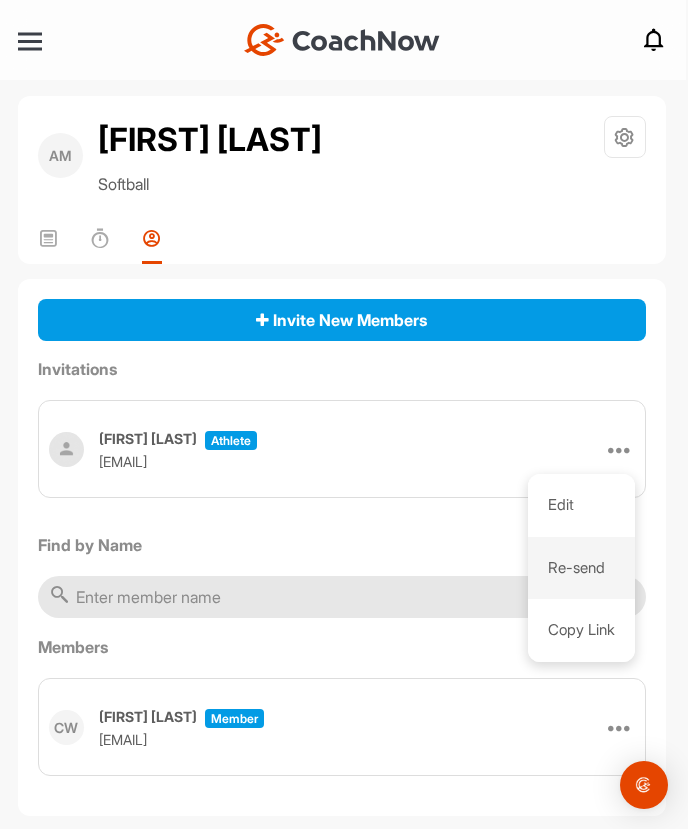 click on "Re-send" at bounding box center (581, 568) 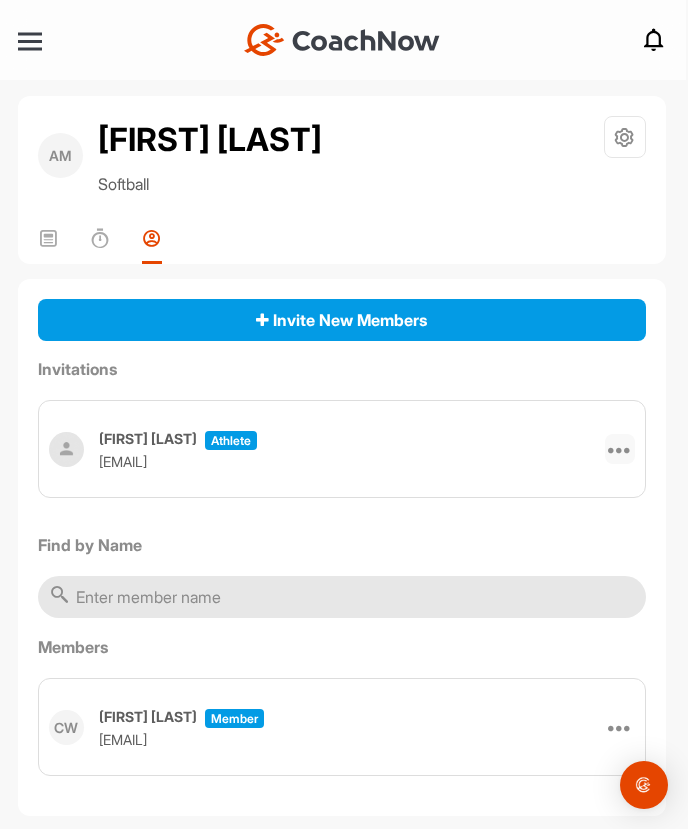 click at bounding box center (620, 449) 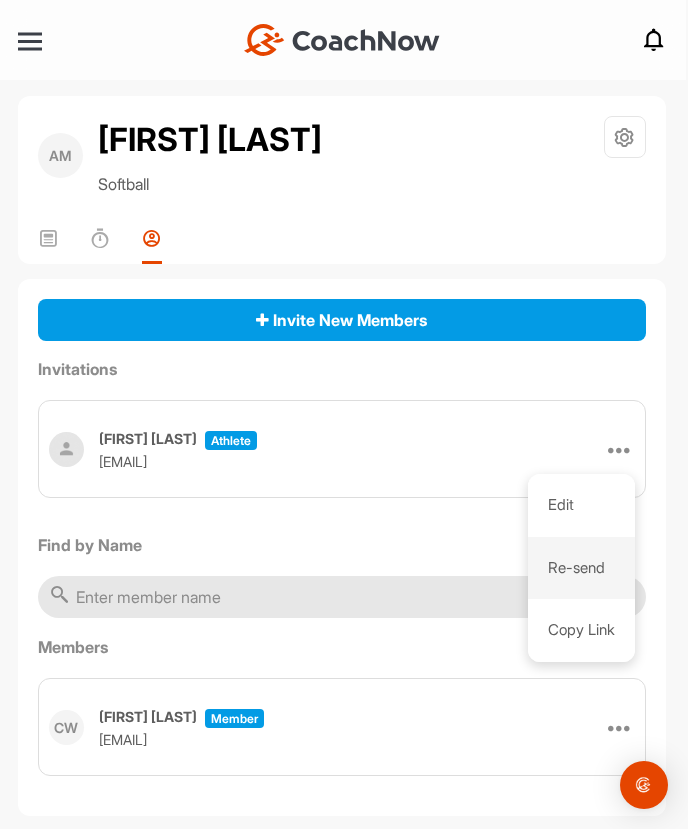 click on "Re-send" at bounding box center [581, 568] 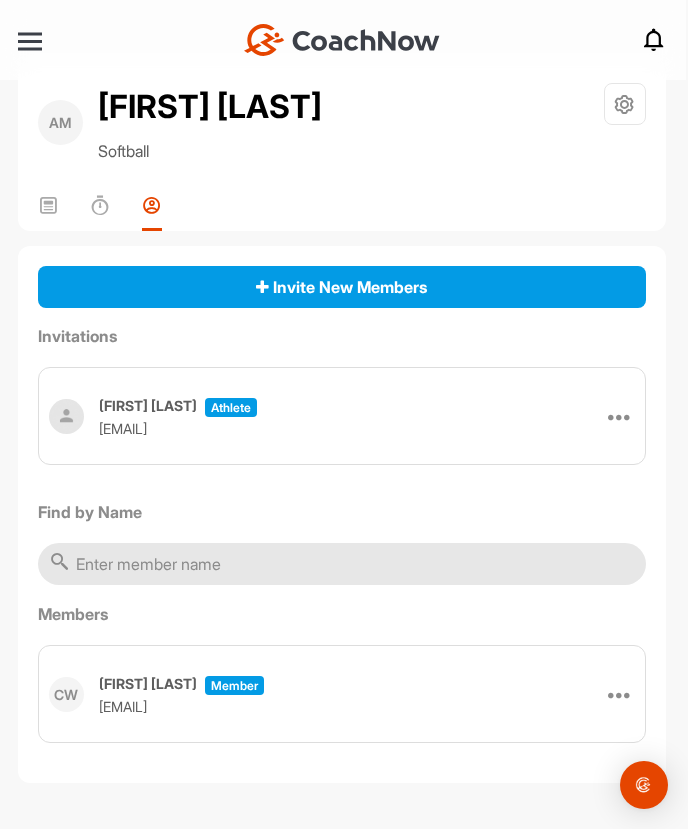 scroll, scrollTop: 81, scrollLeft: 0, axis: vertical 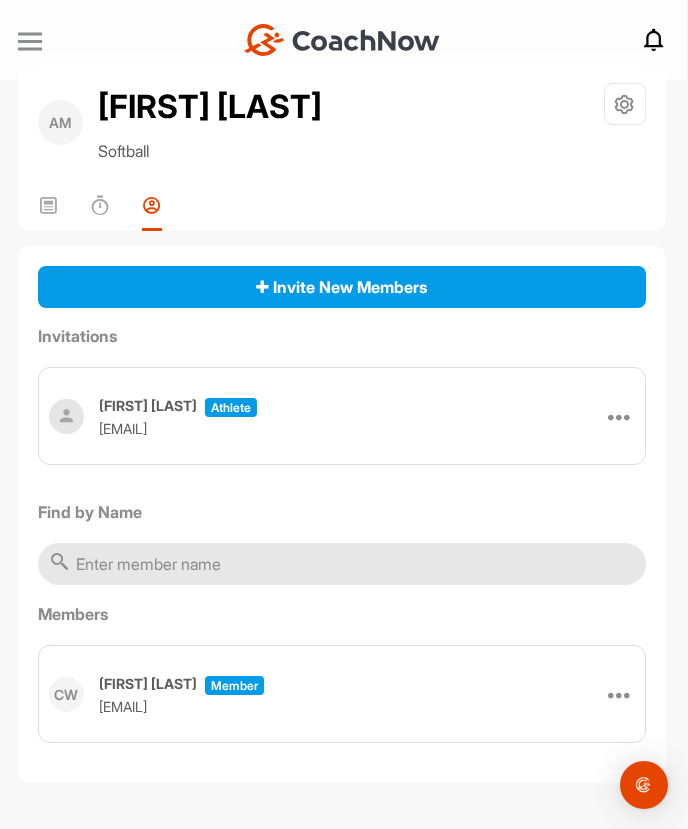 click at bounding box center (30, 41) 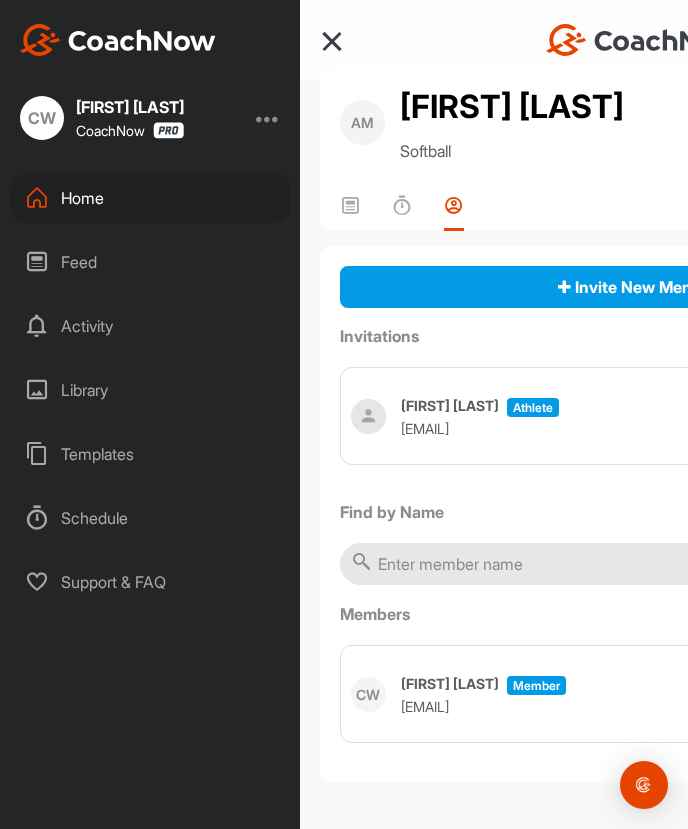 click on "Home" at bounding box center [151, 198] 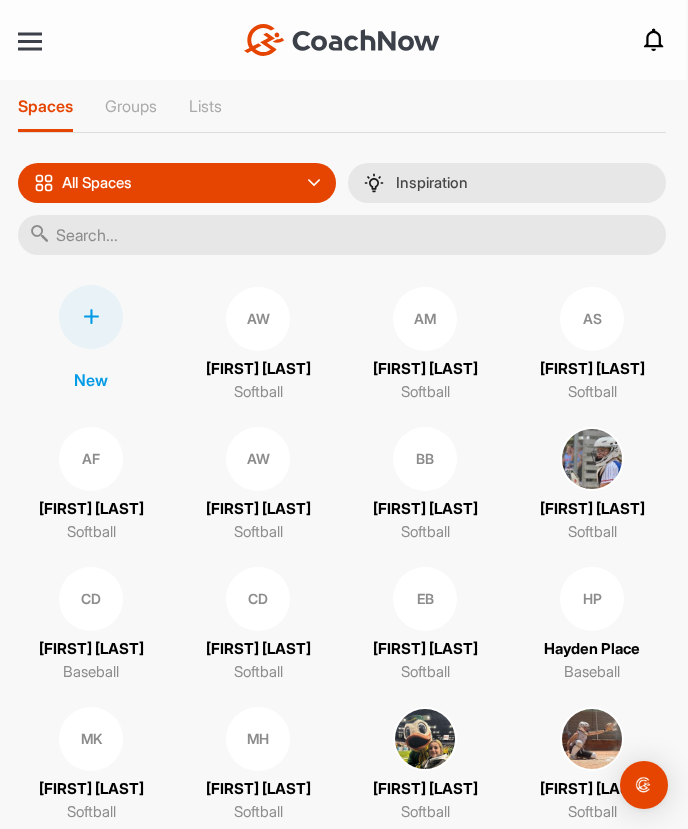 click on "BB" at bounding box center [425, 459] 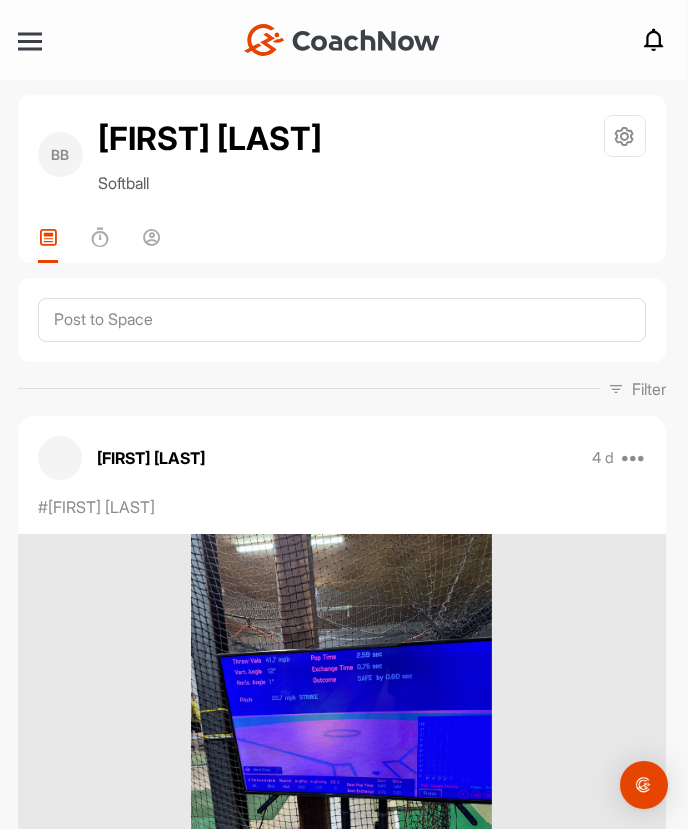 scroll, scrollTop: 0, scrollLeft: 0, axis: both 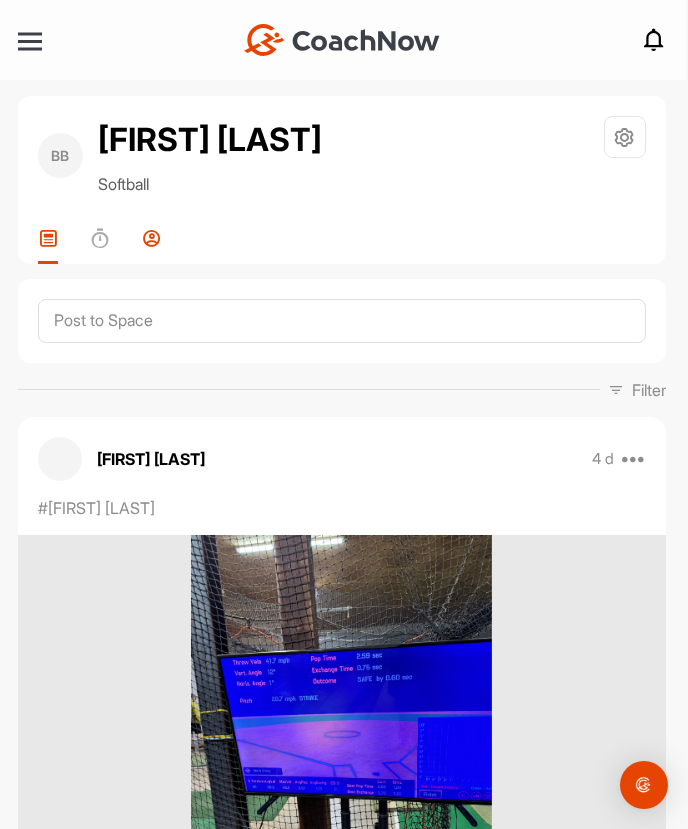 click at bounding box center [152, 238] 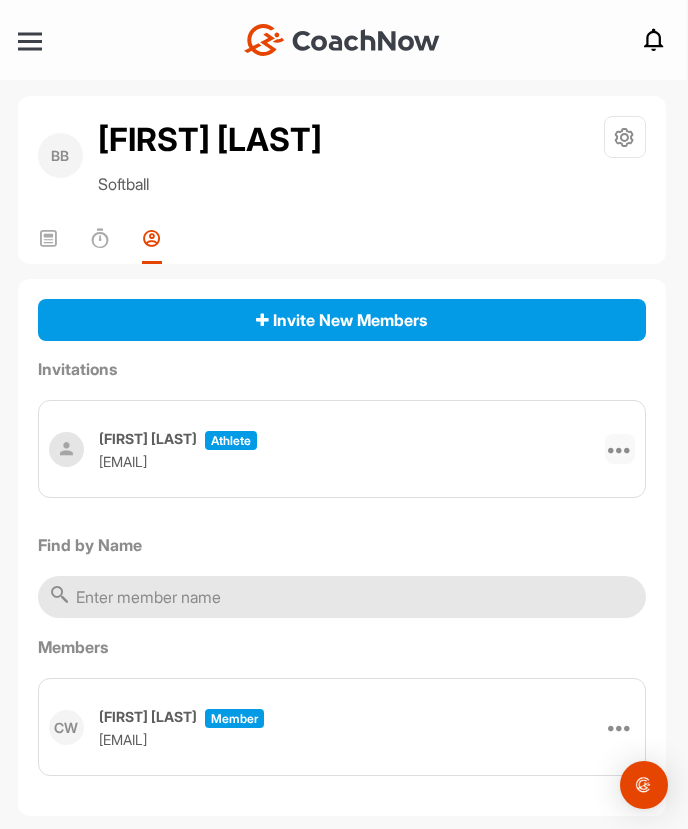 click at bounding box center (620, 449) 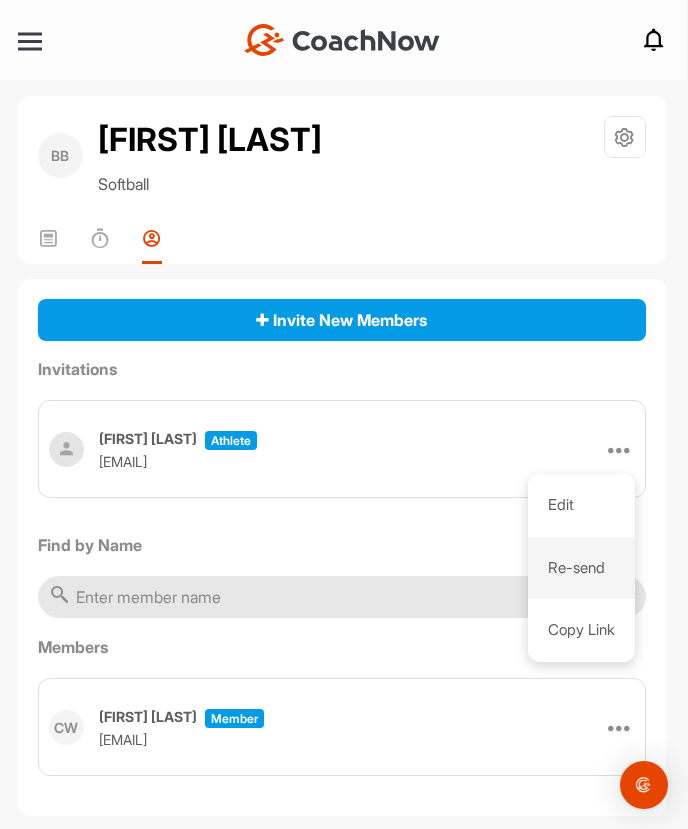click on "Re-send" at bounding box center [581, 568] 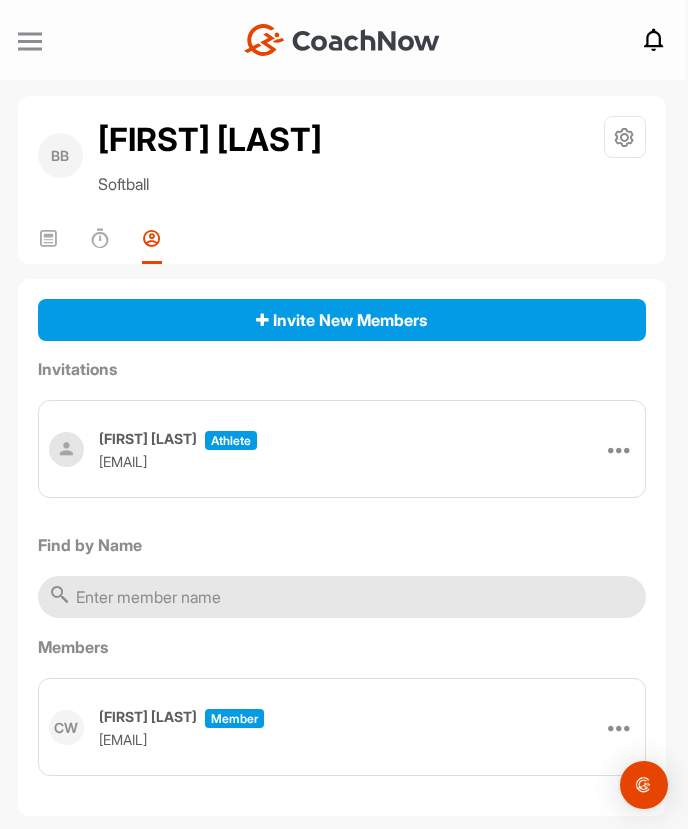 click at bounding box center [30, 41] 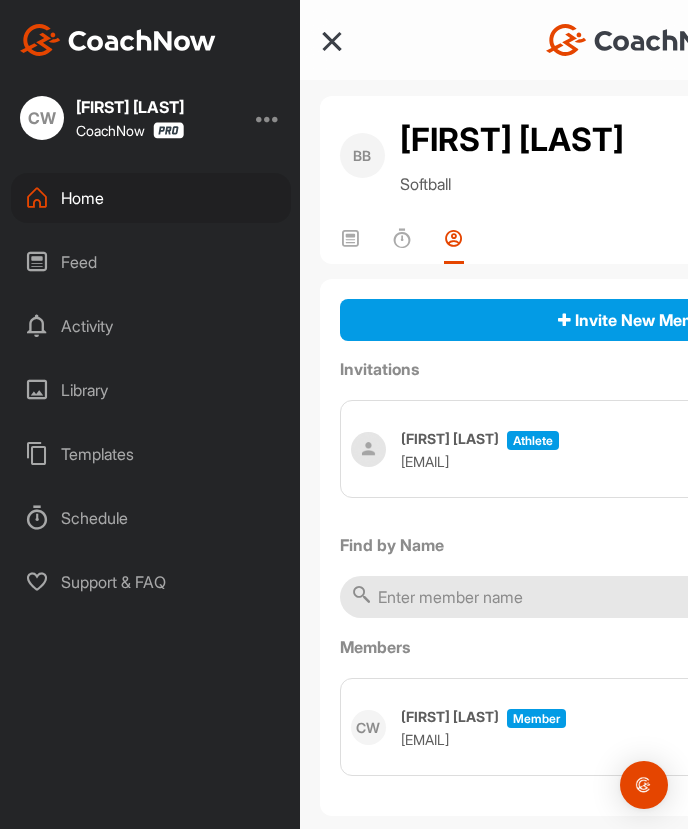 click on "Home" at bounding box center (151, 198) 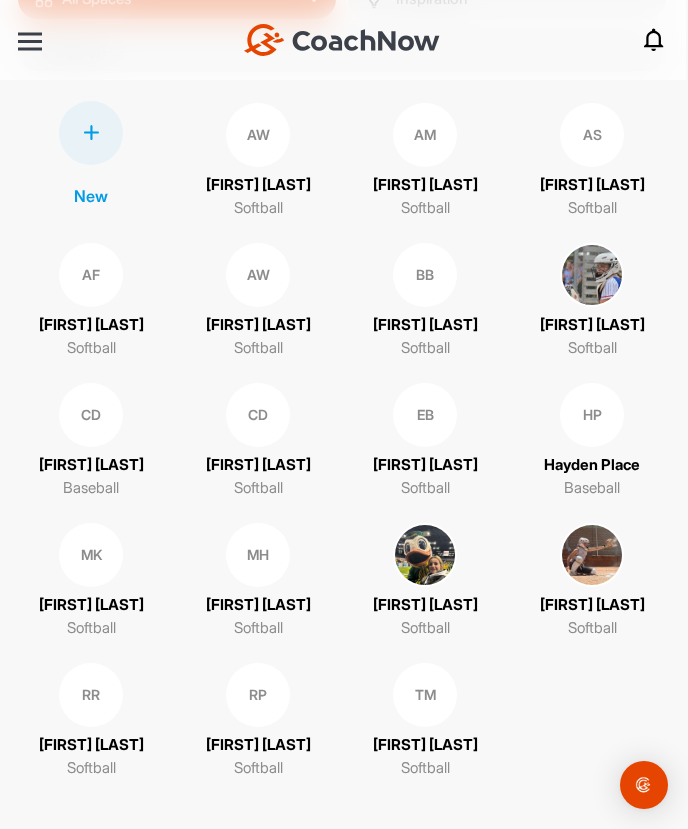 scroll, scrollTop: 202, scrollLeft: 0, axis: vertical 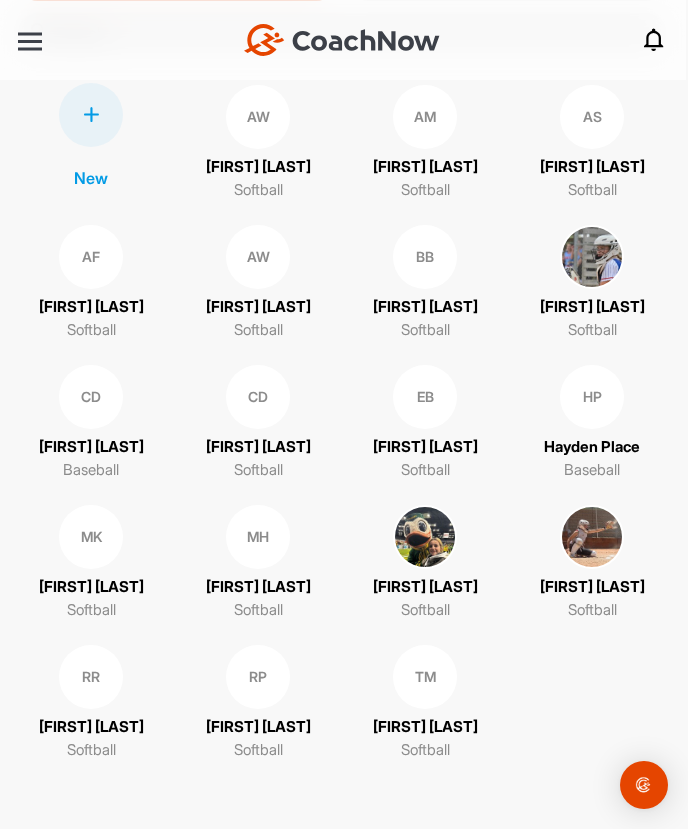 click on "CD" at bounding box center (258, 397) 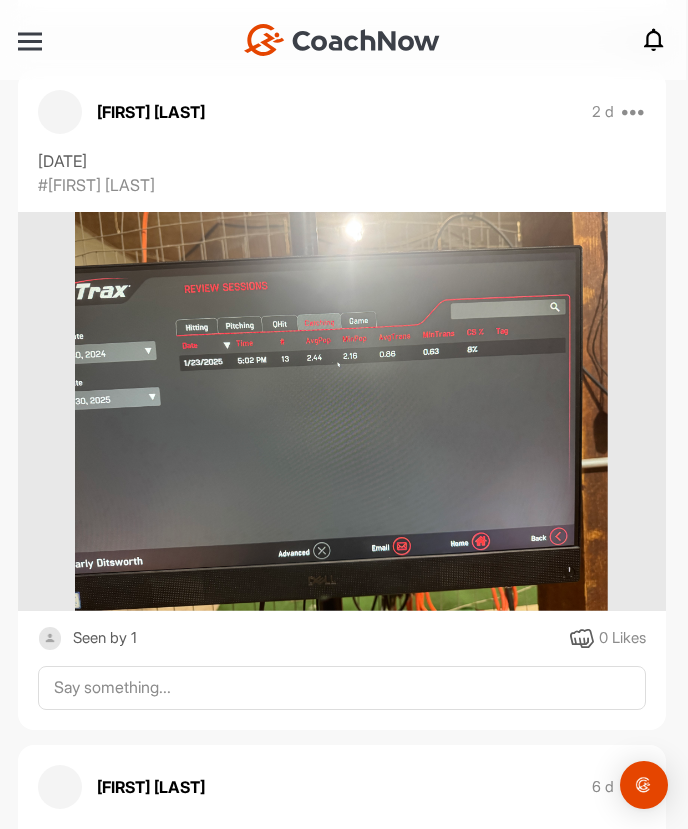 scroll, scrollTop: 0, scrollLeft: 0, axis: both 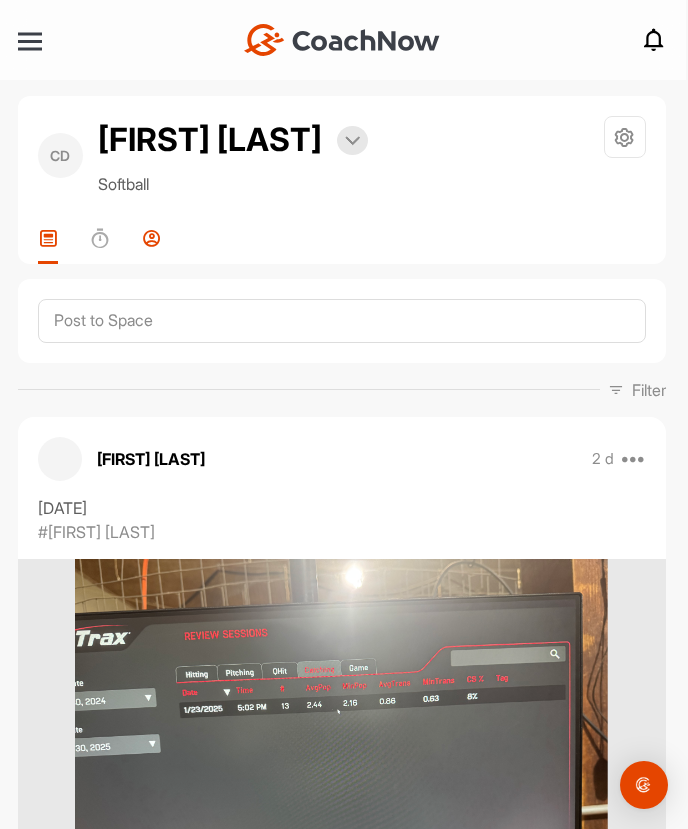 click at bounding box center (152, 238) 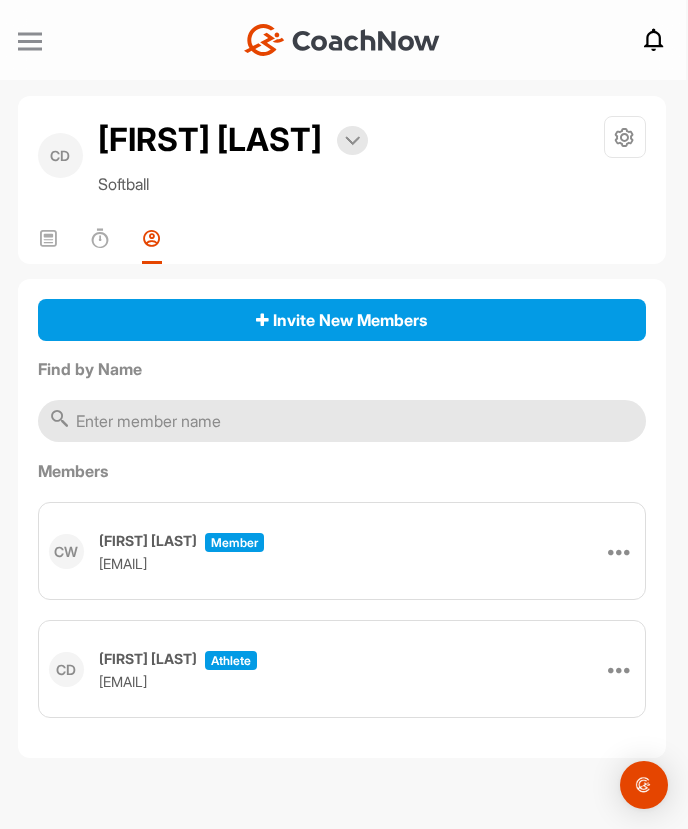 click at bounding box center [30, 41] 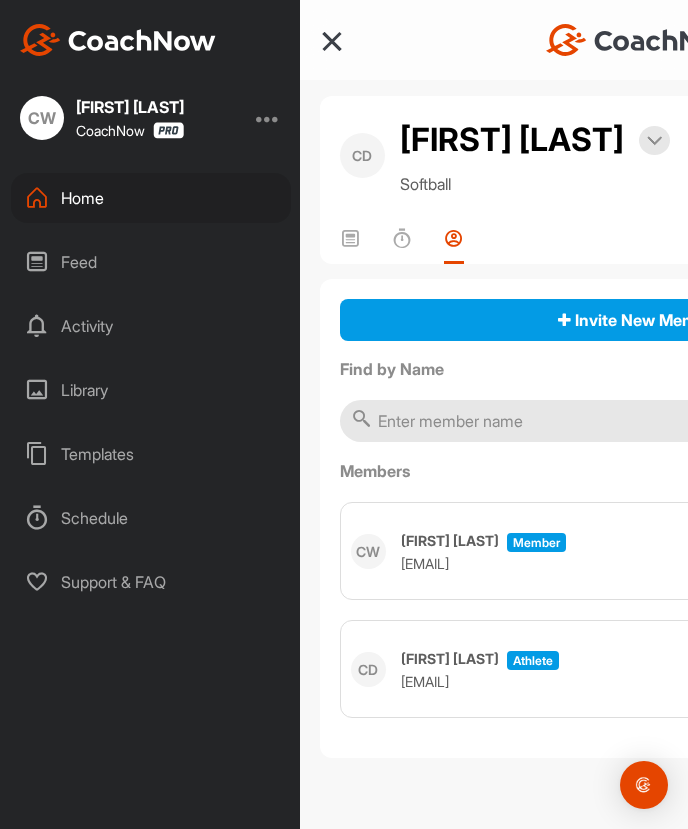 click on "Home" at bounding box center [151, 198] 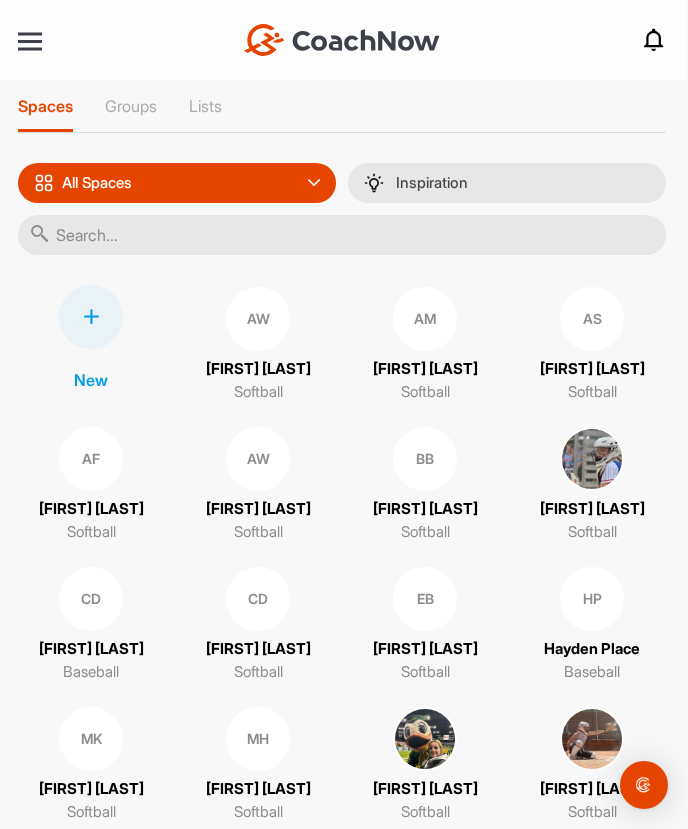 click on "CD" at bounding box center [258, 599] 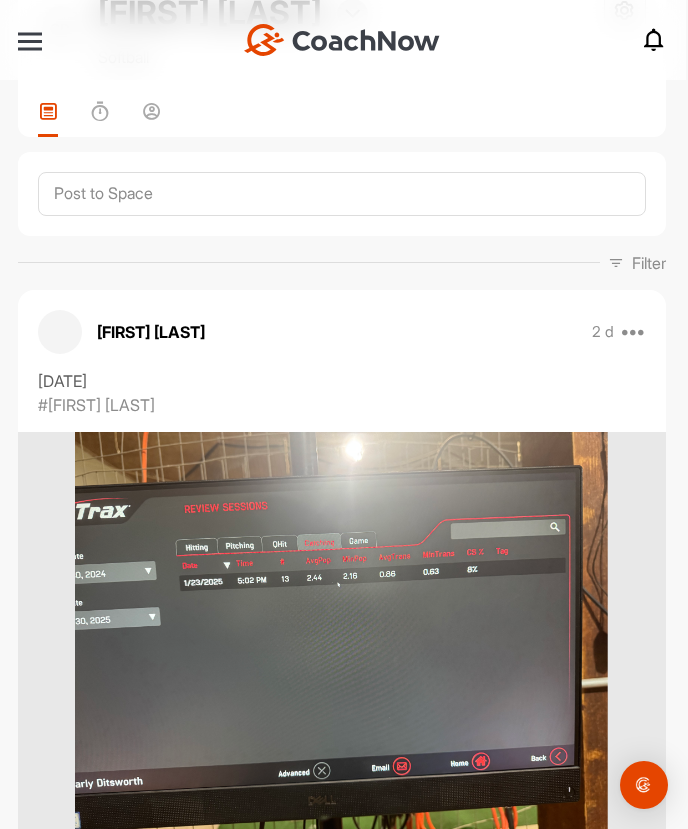 scroll, scrollTop: 0, scrollLeft: 0, axis: both 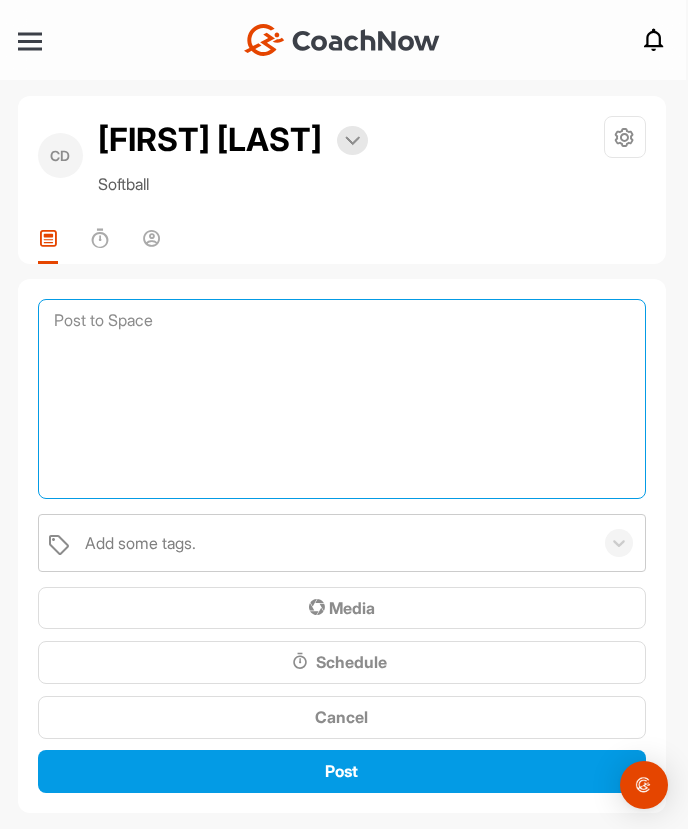click at bounding box center [342, 399] 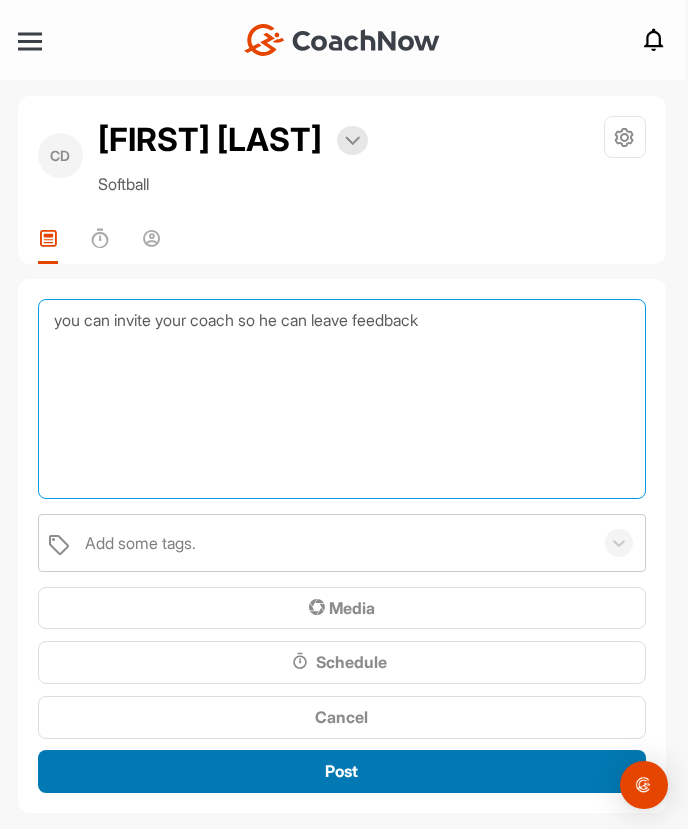 type on "you can invite your coach so he can leave feedback" 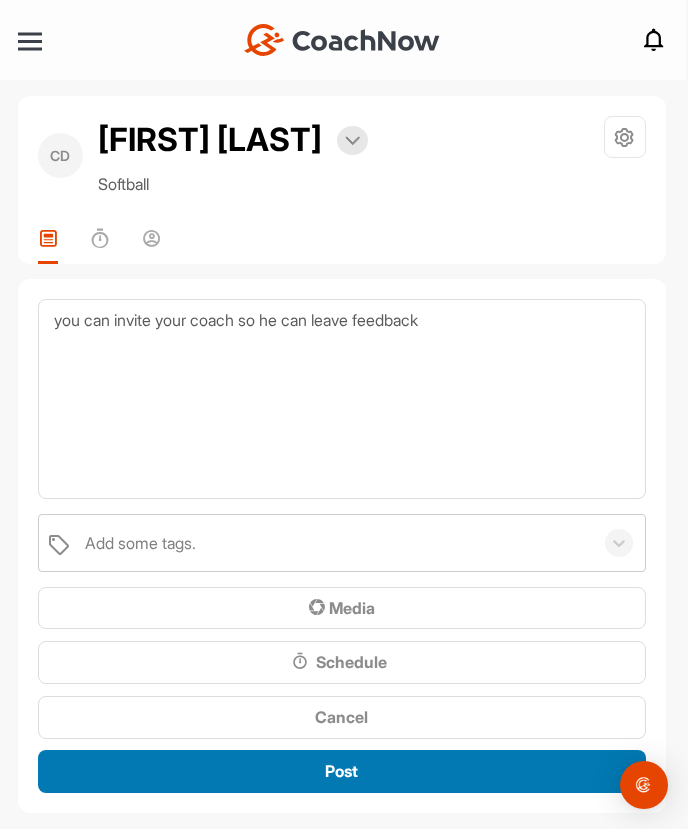 click on "Post" at bounding box center (342, 771) 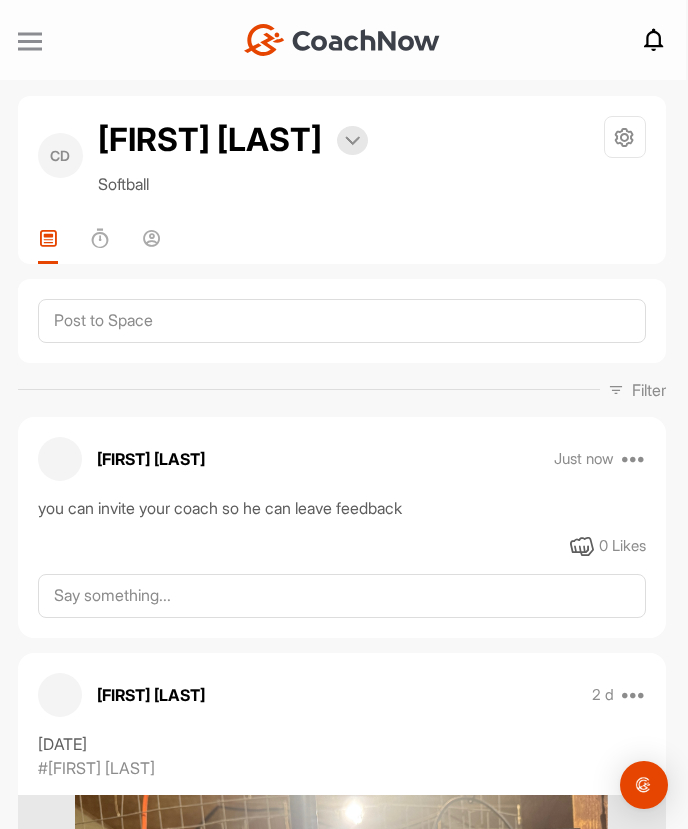 click at bounding box center (30, 41) 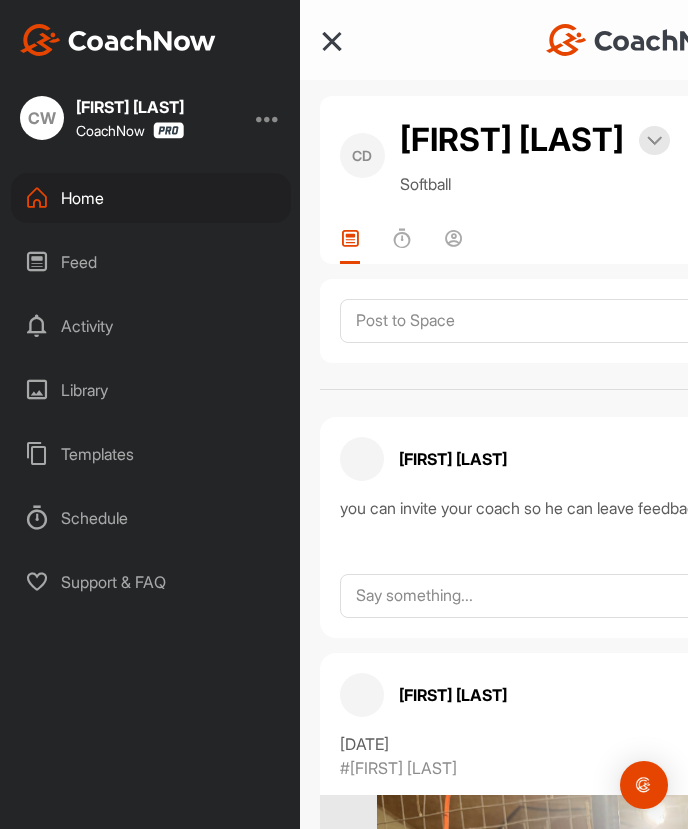 click on "Home" at bounding box center (151, 198) 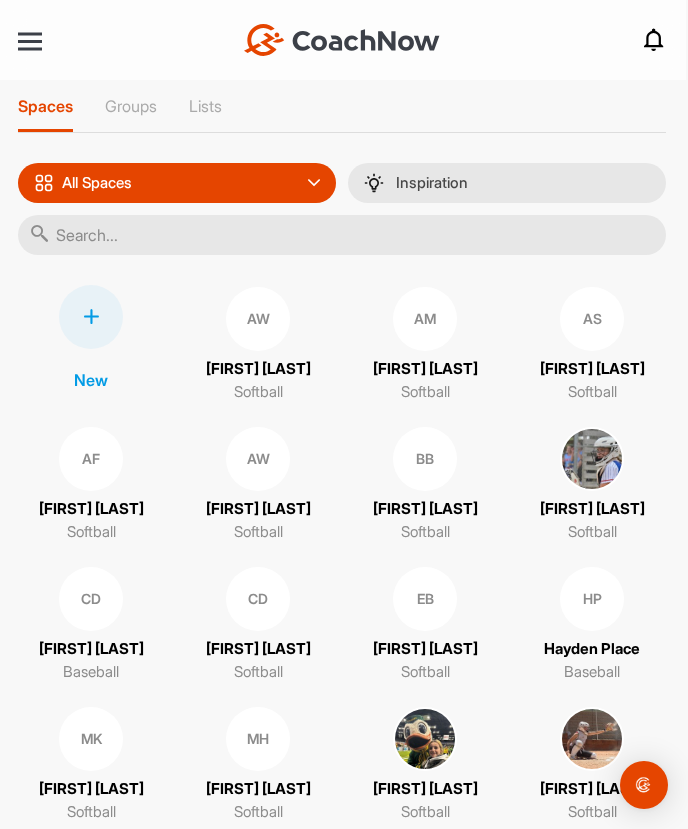 click on "AW" at bounding box center (258, 459) 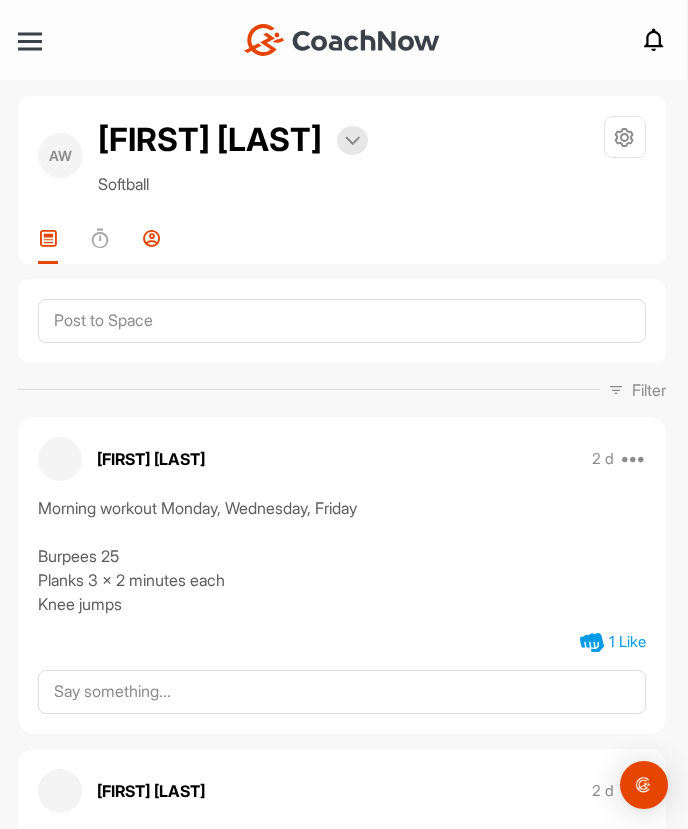 click at bounding box center (152, 238) 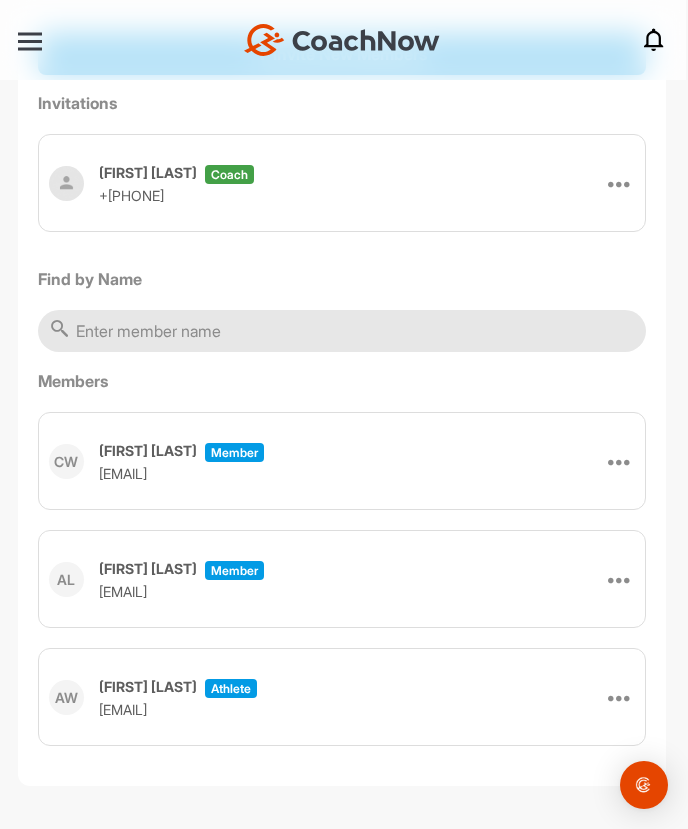 scroll, scrollTop: 269, scrollLeft: 0, axis: vertical 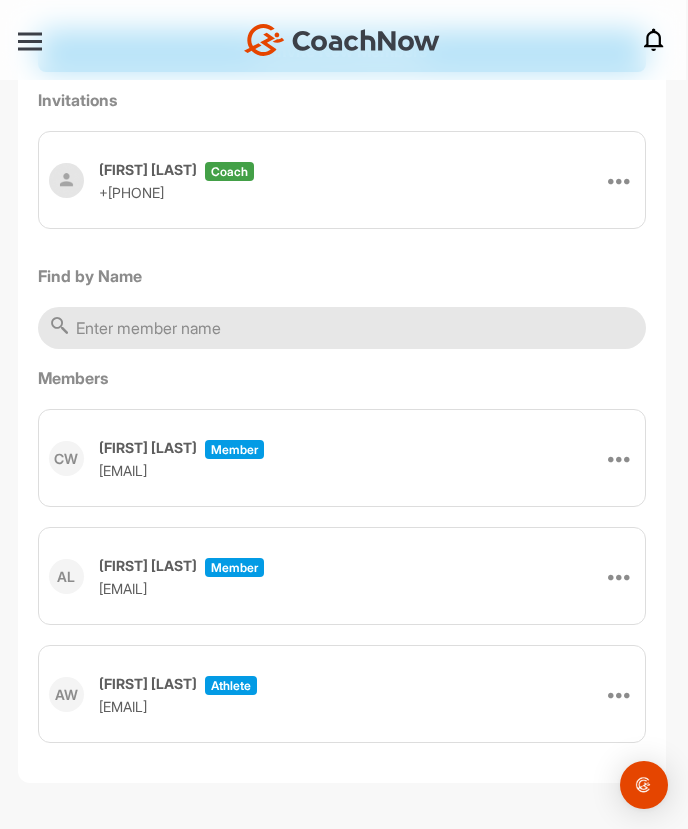 click on "AW [FIRST] [LAST] athlete   [EMAIL] Remove" at bounding box center [342, 694] 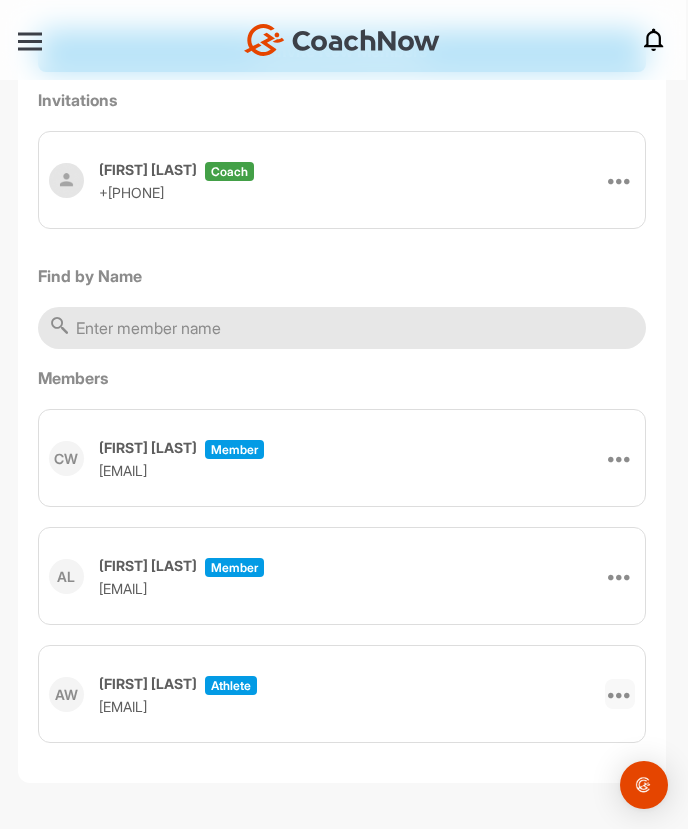 click at bounding box center (620, 694) 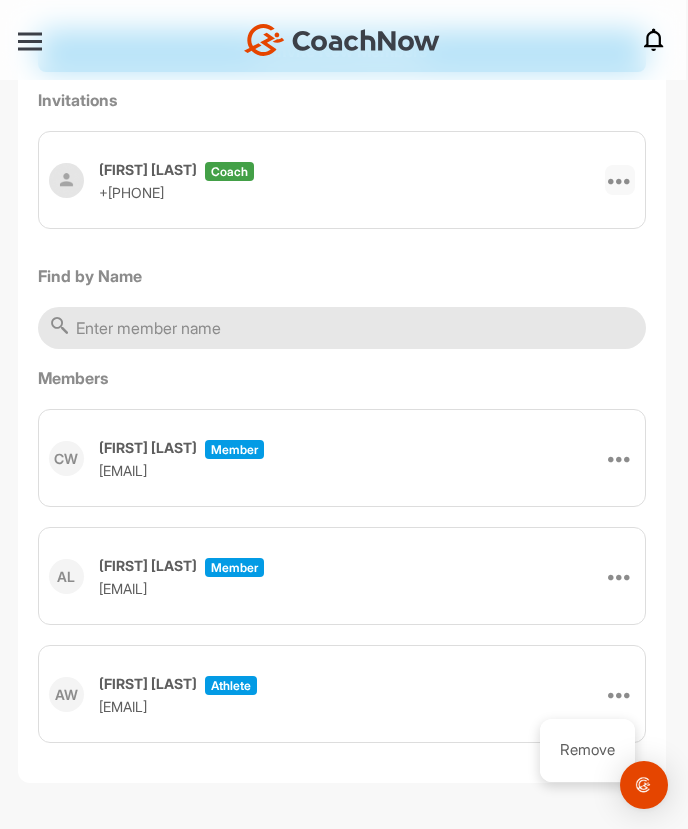 click at bounding box center [620, 180] 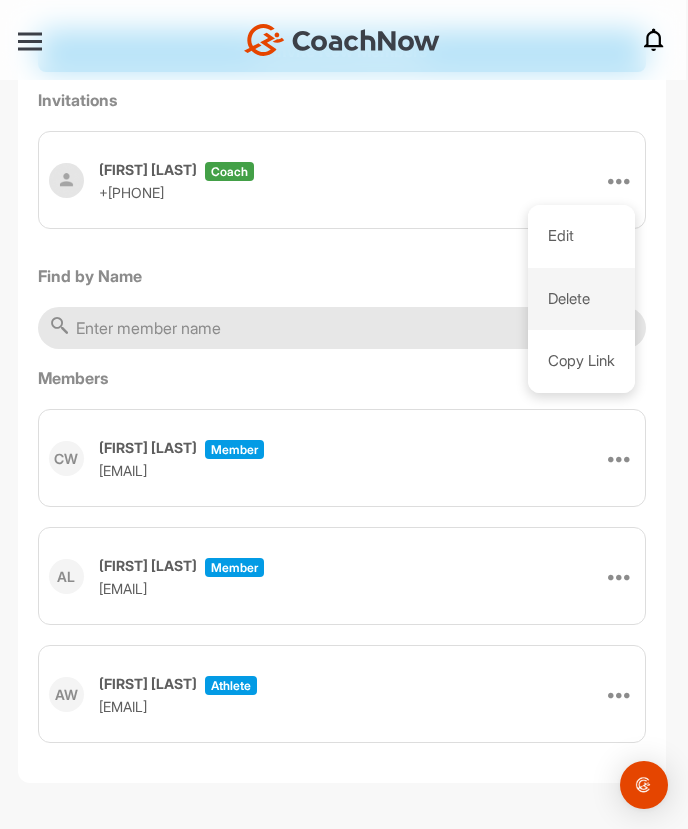 click on "Delete" at bounding box center [581, 299] 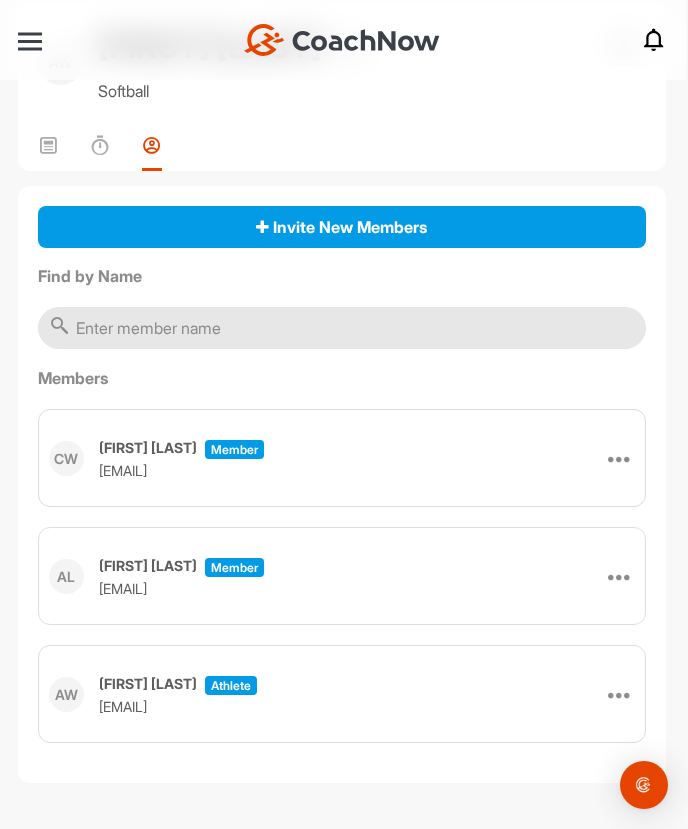 scroll, scrollTop: 93, scrollLeft: 0, axis: vertical 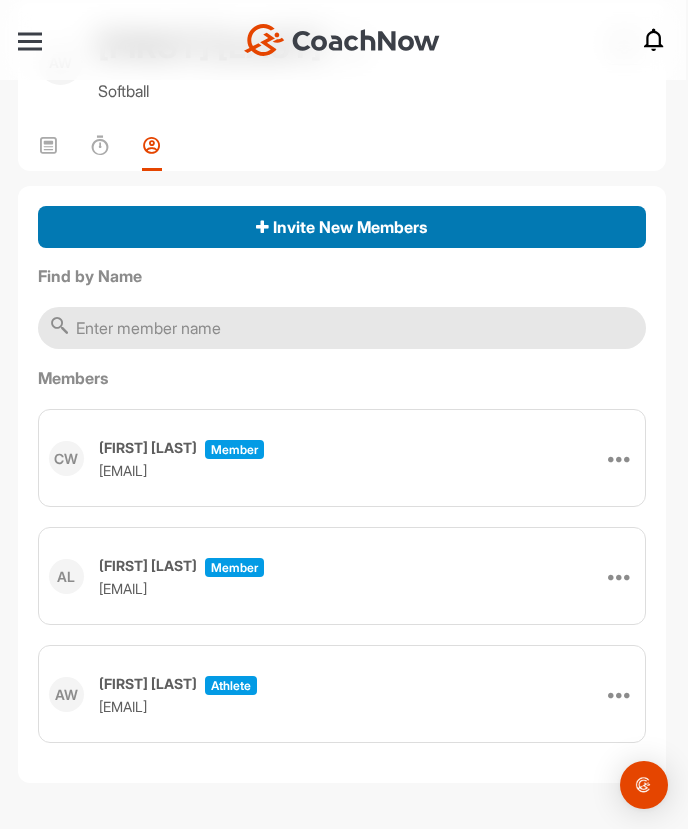 click on "Invite New Members" at bounding box center (341, 227) 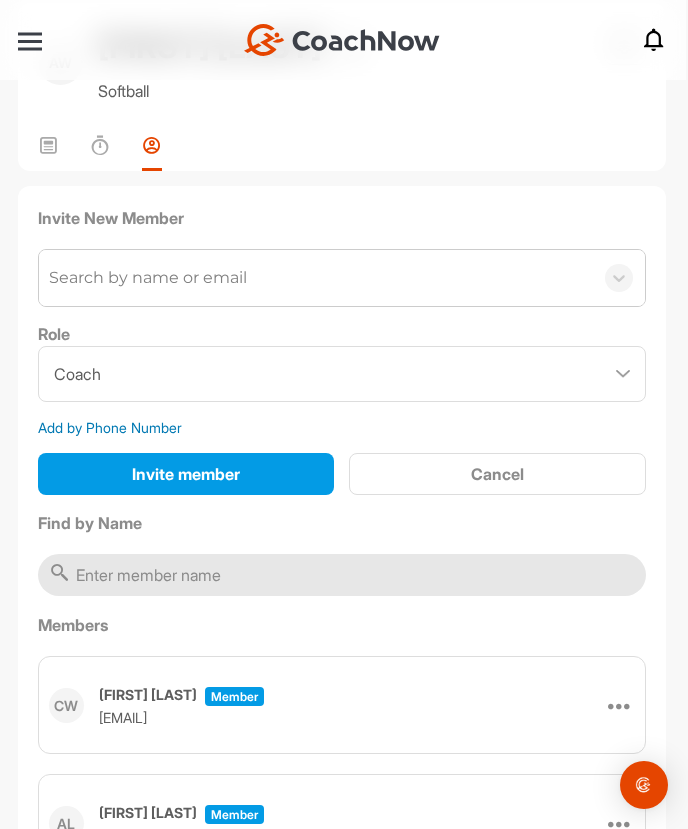 click on "Search by name or email" at bounding box center [148, 278] 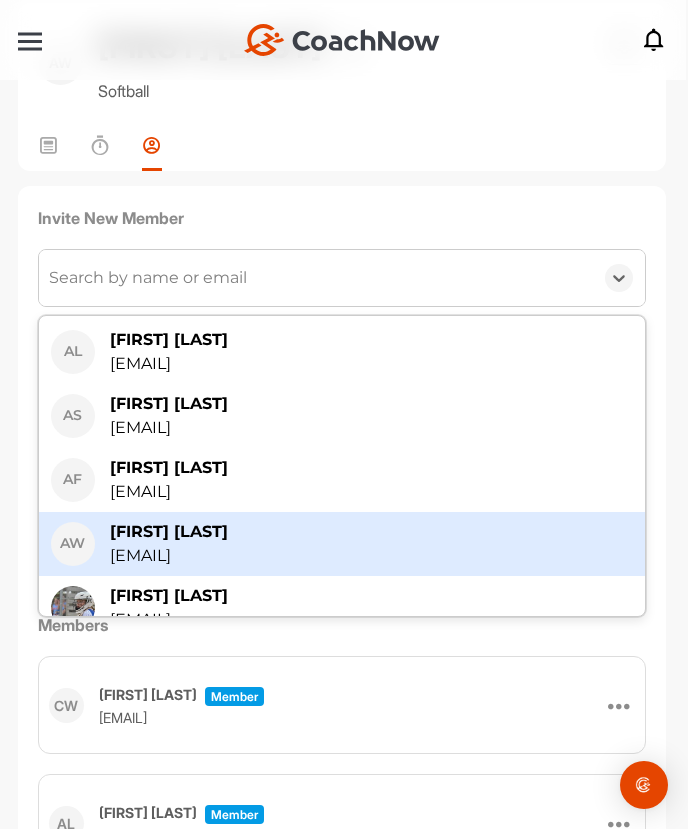 click on "[FIRST] [LAST]" at bounding box center [169, 532] 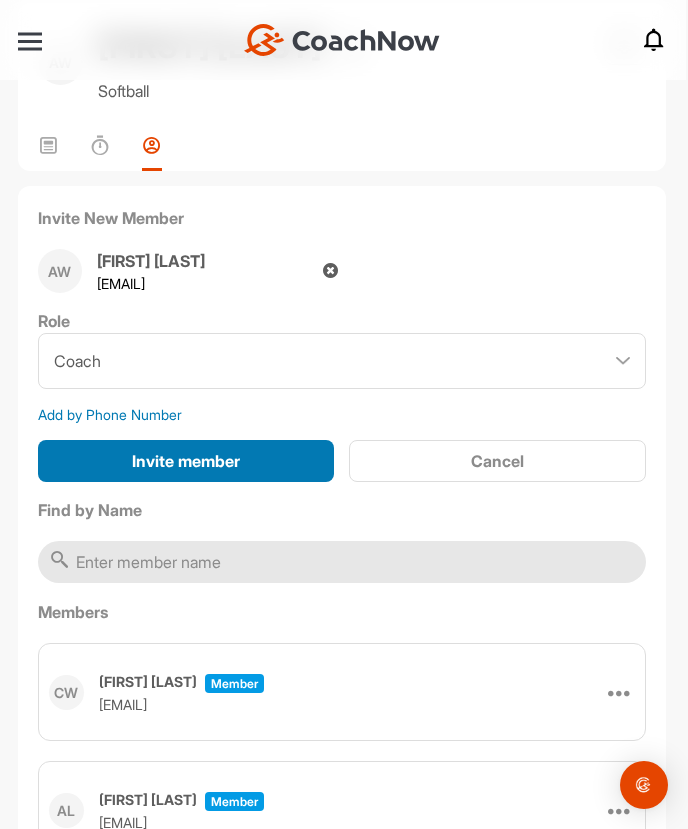 click on "Invite member" at bounding box center [186, 461] 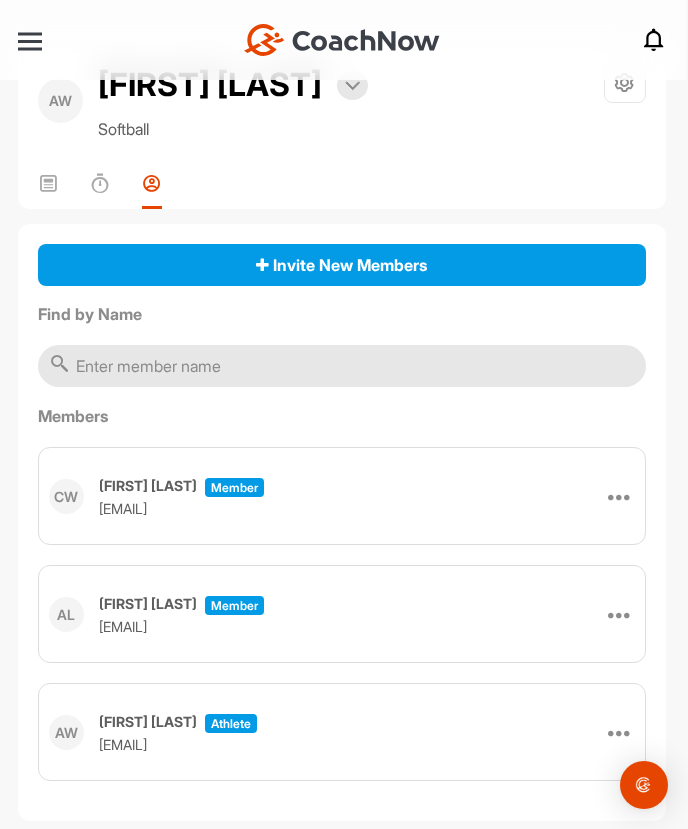 scroll, scrollTop: 93, scrollLeft: 0, axis: vertical 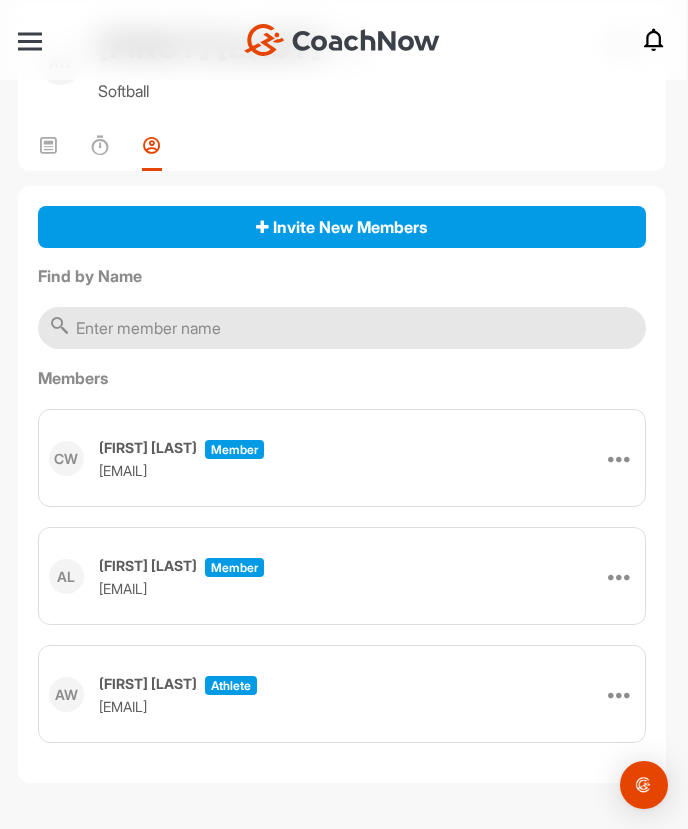click at bounding box center [152, 145] 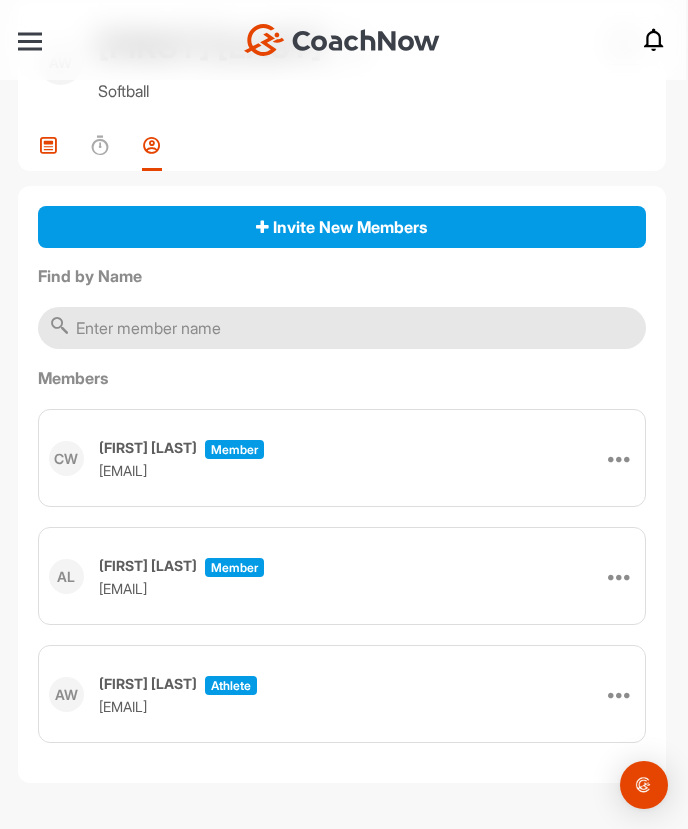 click at bounding box center [48, 145] 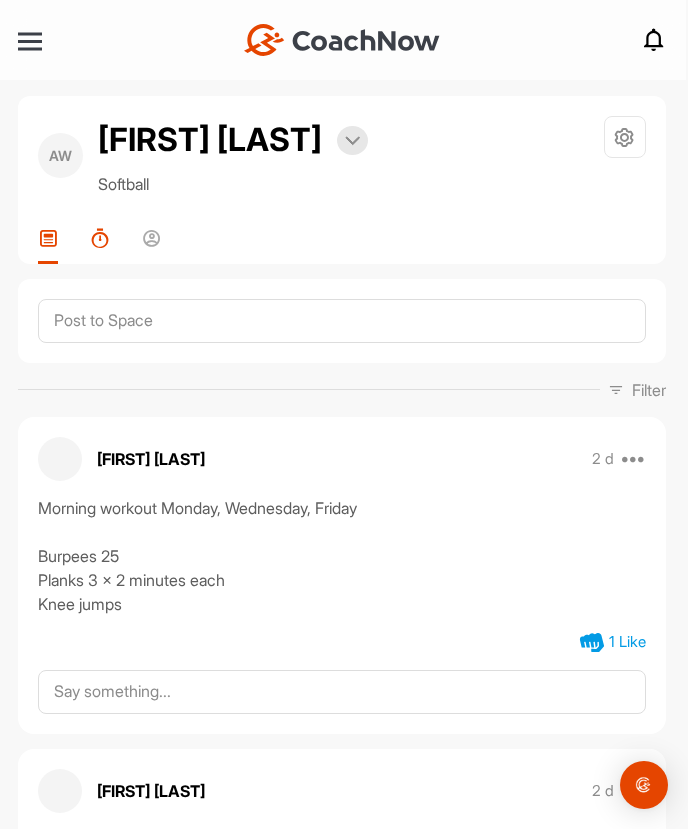 click at bounding box center [100, 238] 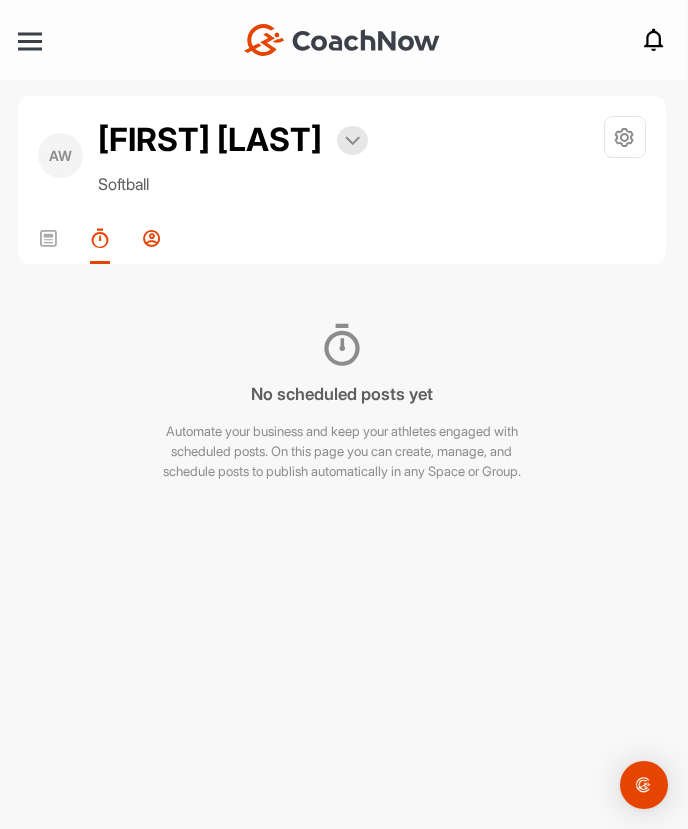 click at bounding box center [152, 238] 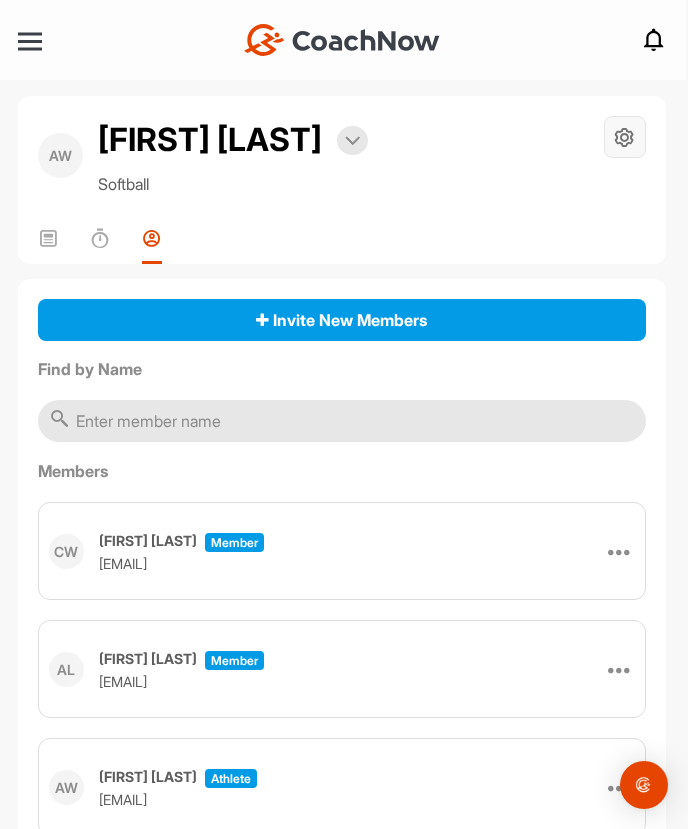 click at bounding box center [624, 137] 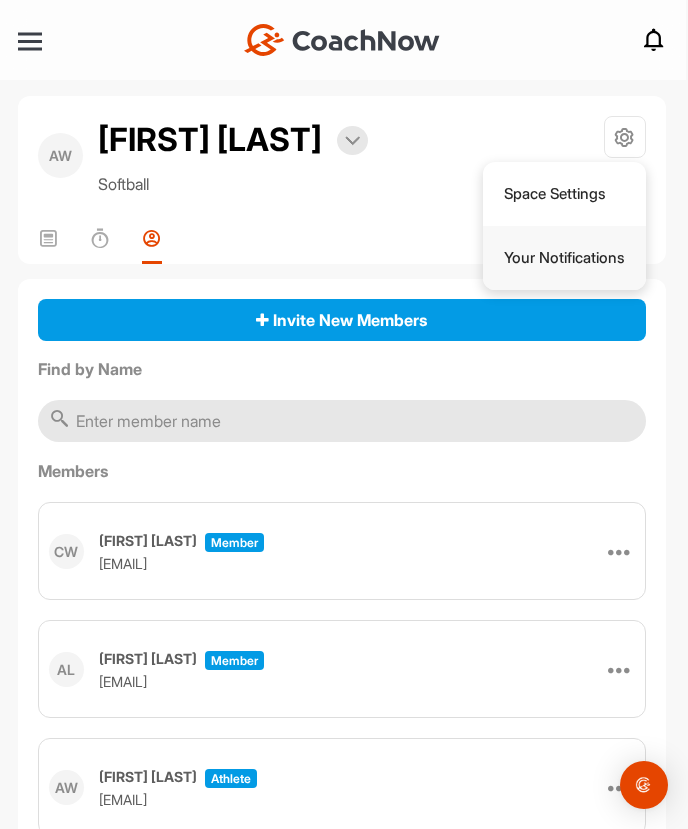 click on "Your Notifications" at bounding box center [564, 258] 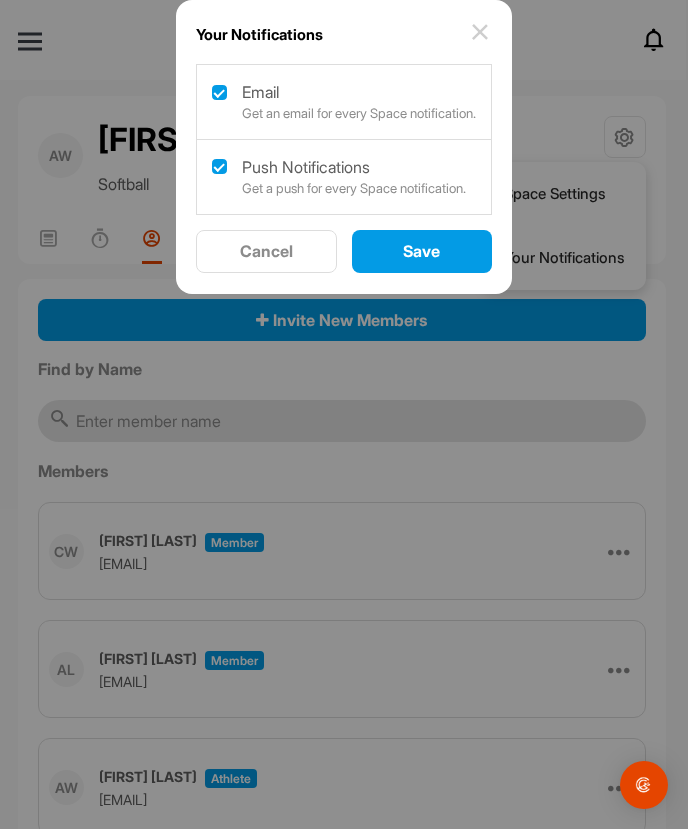 click at bounding box center [480, 32] 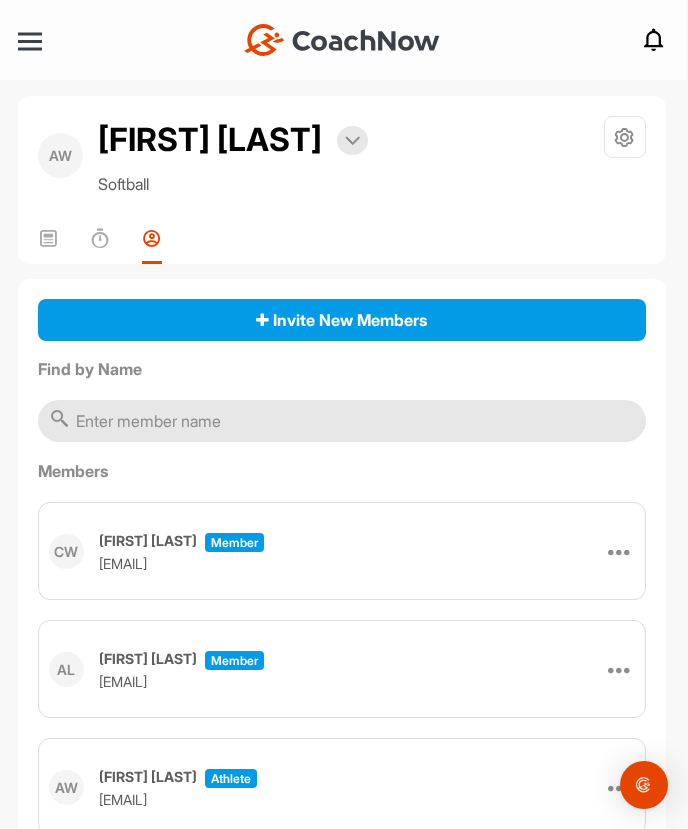 click at bounding box center (30, 40) 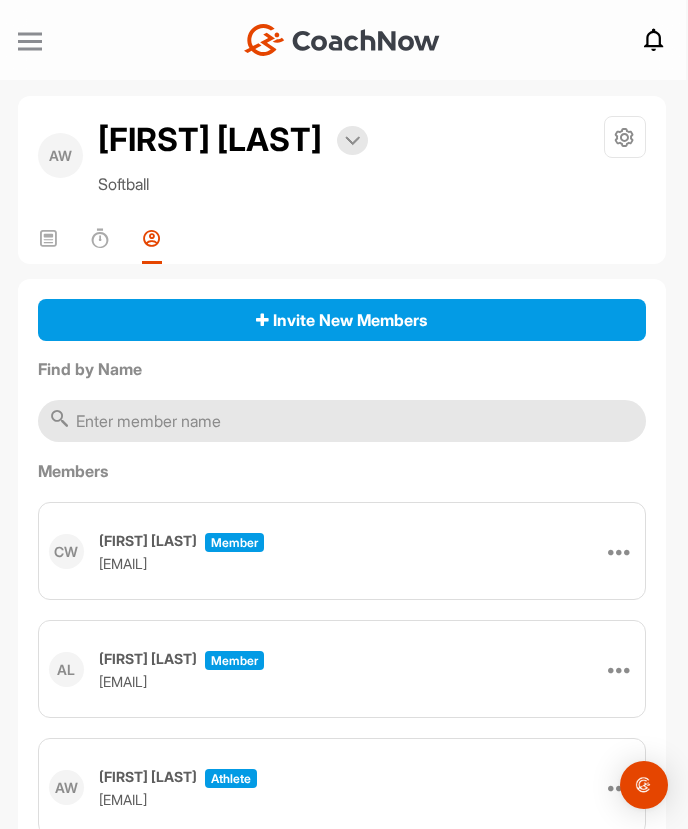 click at bounding box center [30, 41] 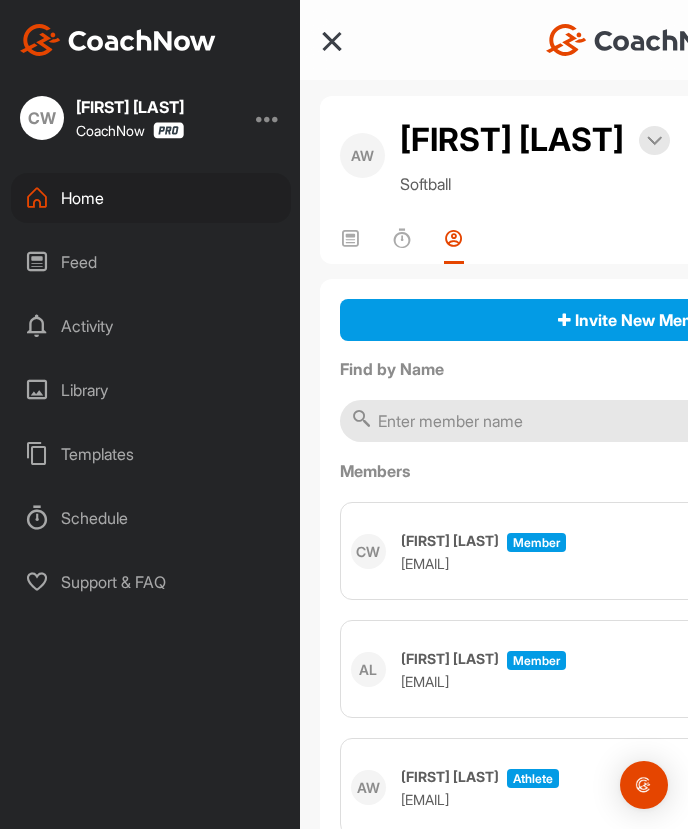 click on "Activity" at bounding box center [151, 326] 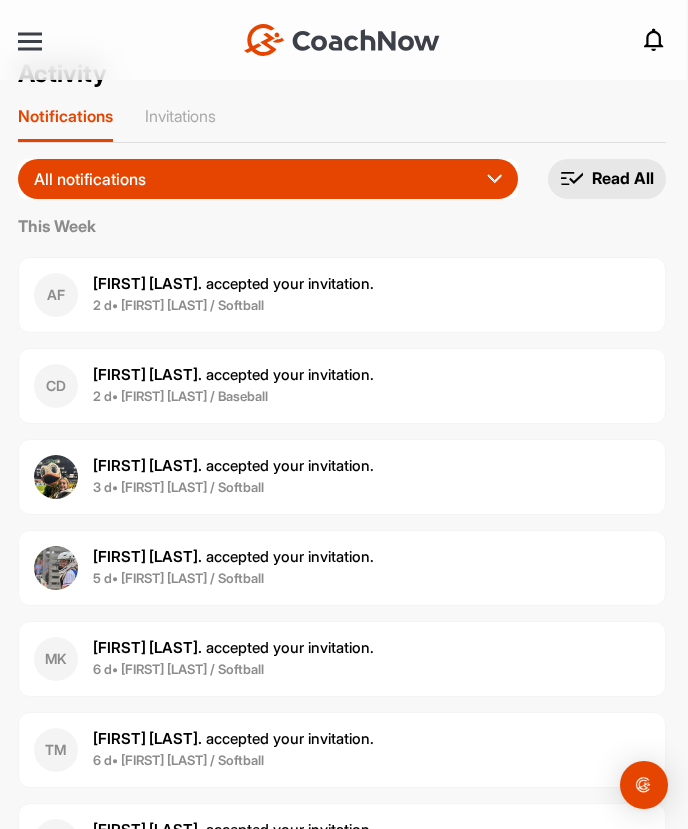 scroll, scrollTop: 0, scrollLeft: 0, axis: both 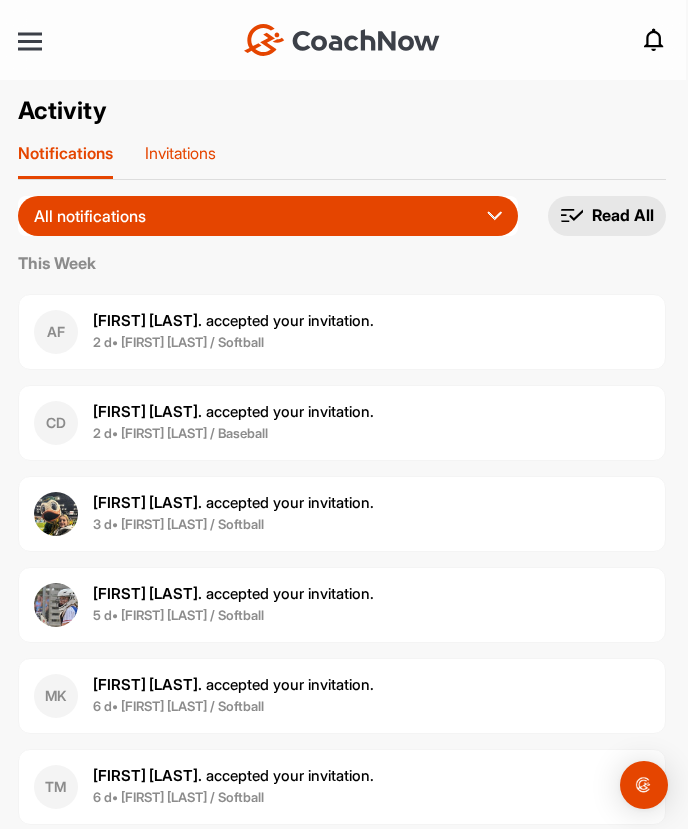 click on "Invitations" at bounding box center (180, 153) 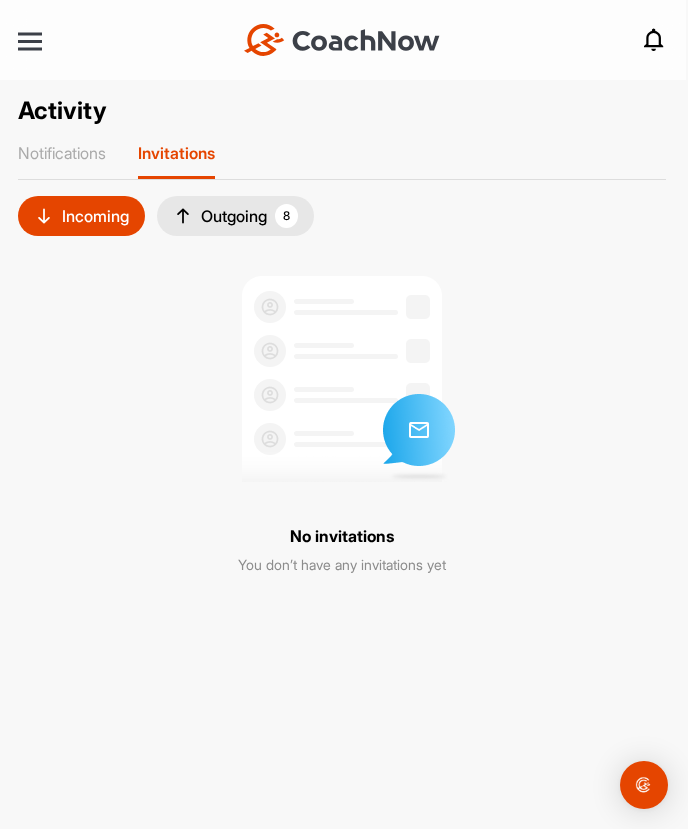 click on "Outgoing 8" at bounding box center (235, 216) 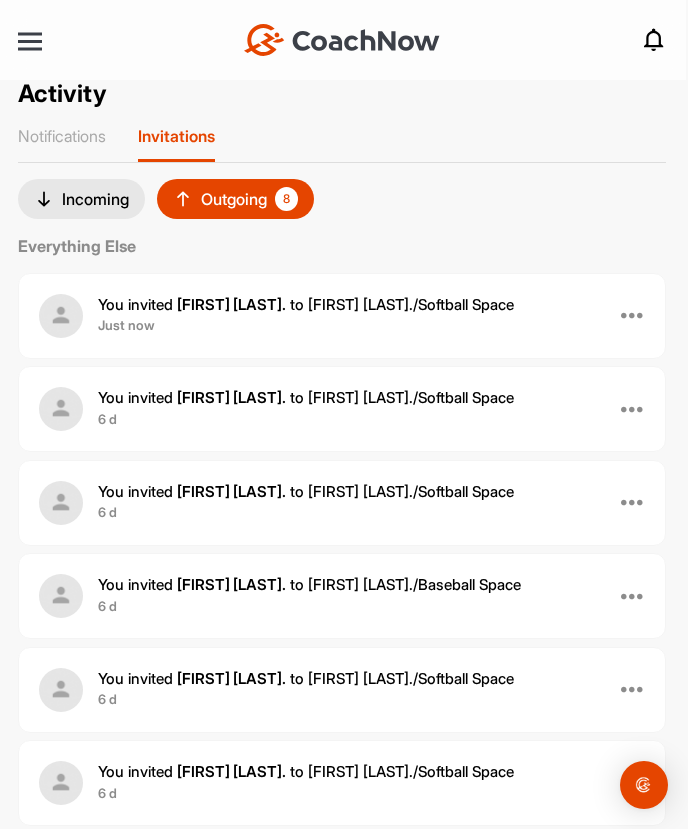scroll, scrollTop: 35, scrollLeft: 0, axis: vertical 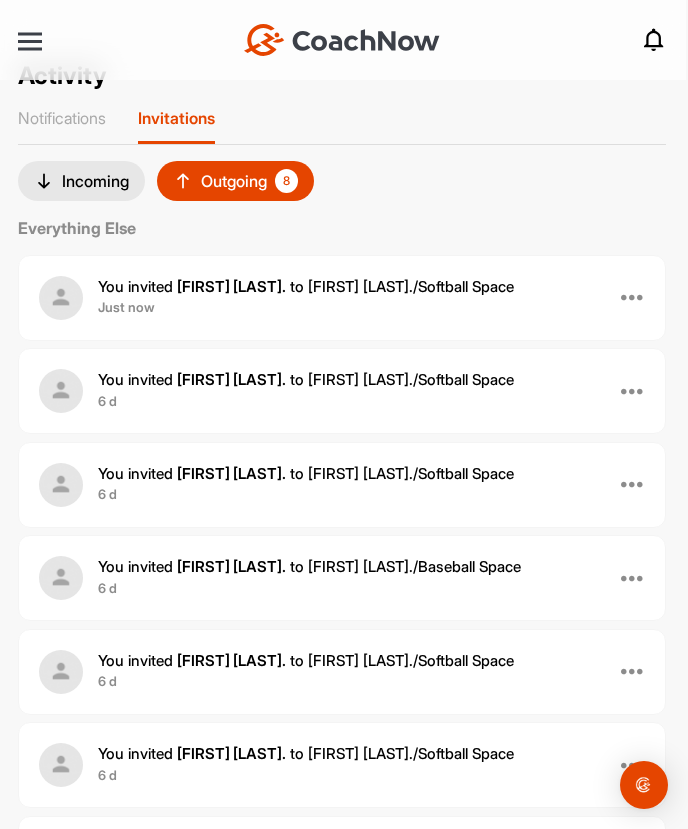 click at bounding box center [633, 390] 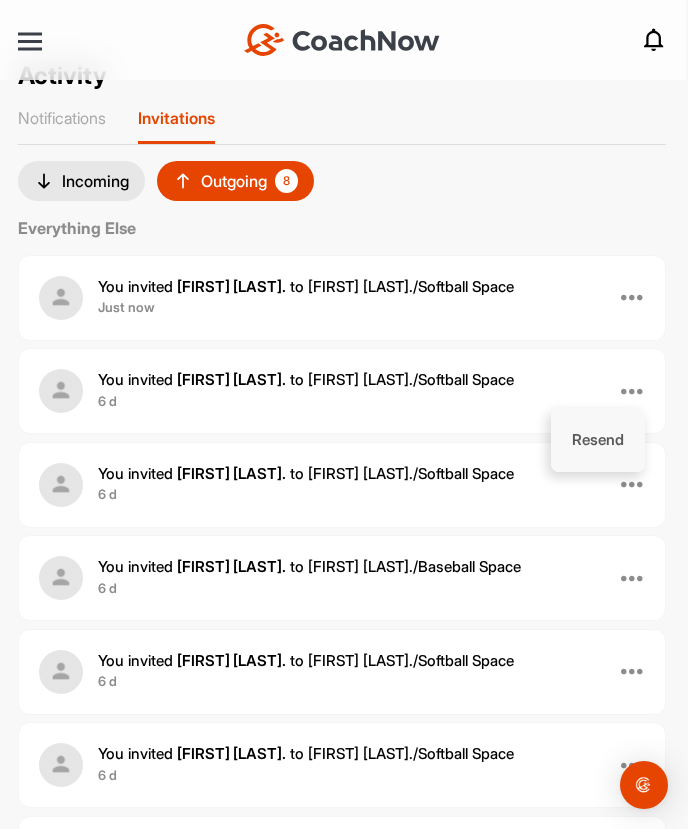 click on "Resend" at bounding box center (598, 440) 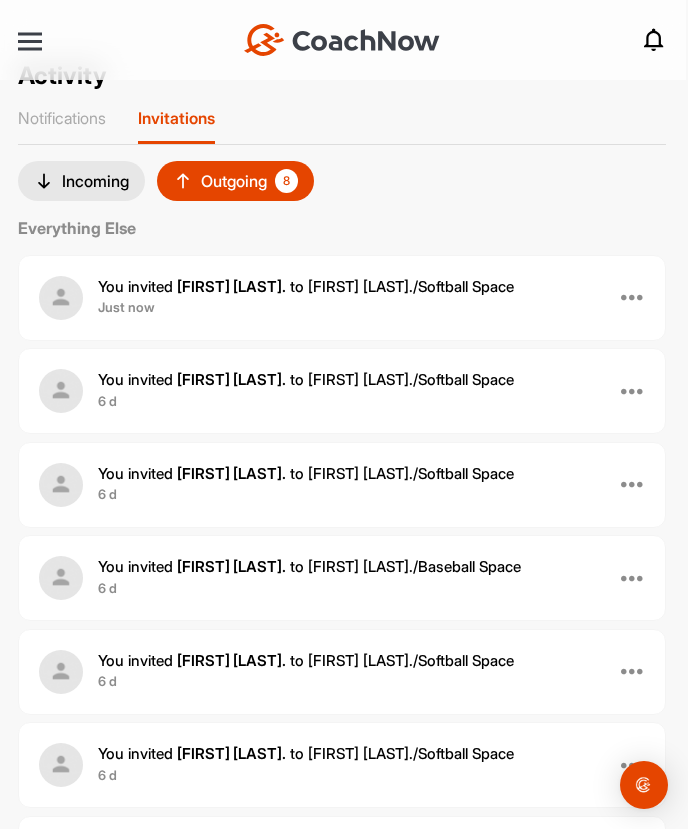click at bounding box center [633, 484] 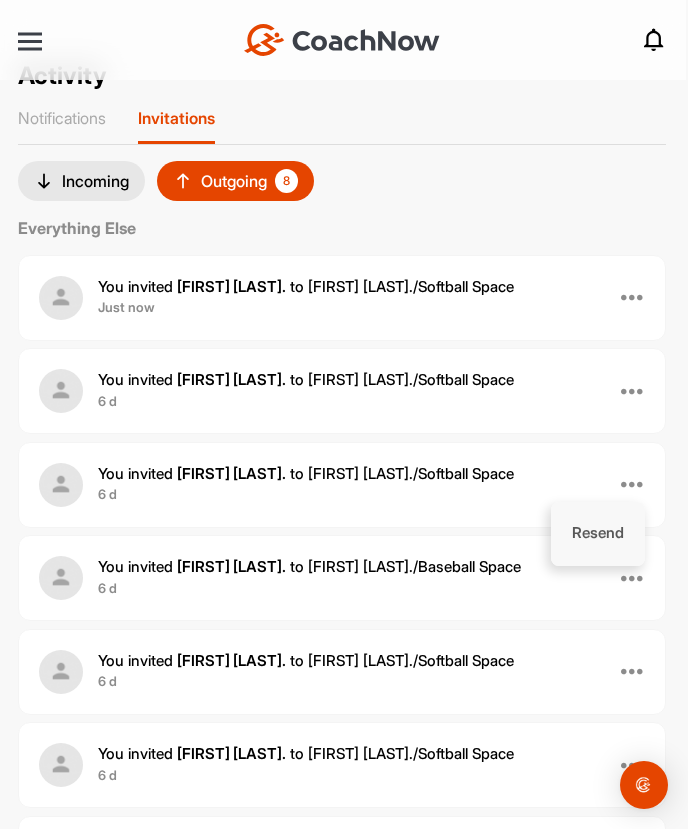 click on "Resend" at bounding box center [598, 534] 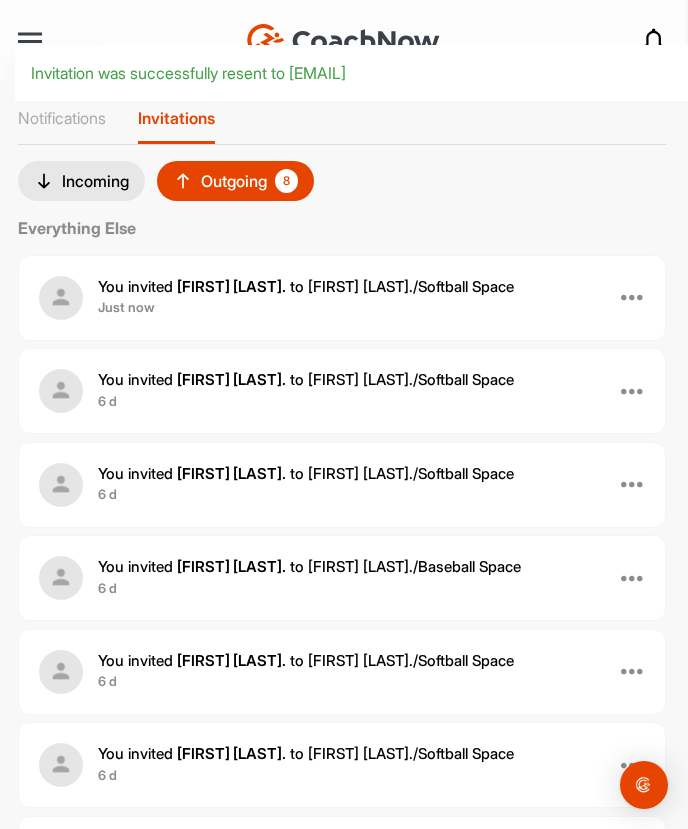 click at bounding box center (633, 577) 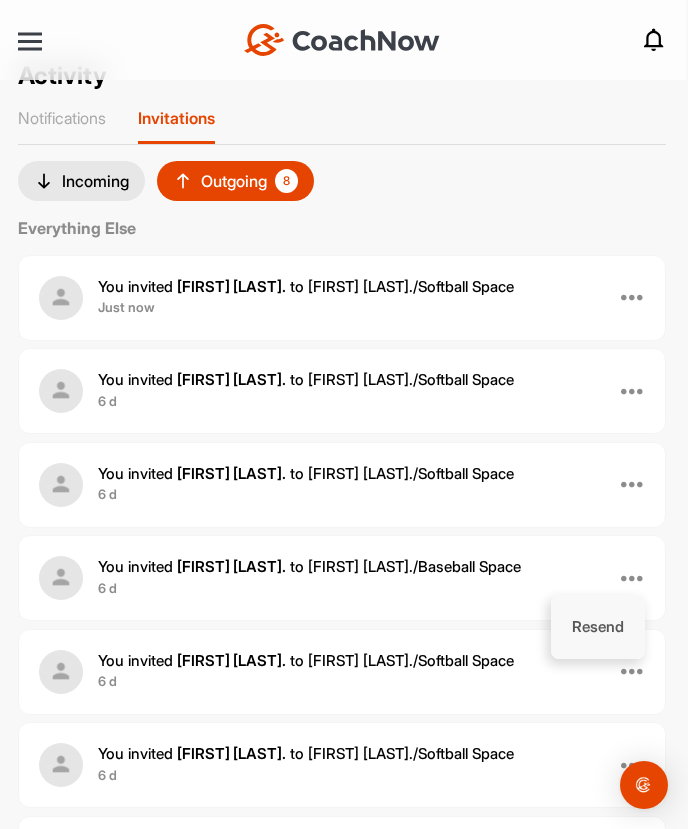 click on "Resend" at bounding box center (598, 627) 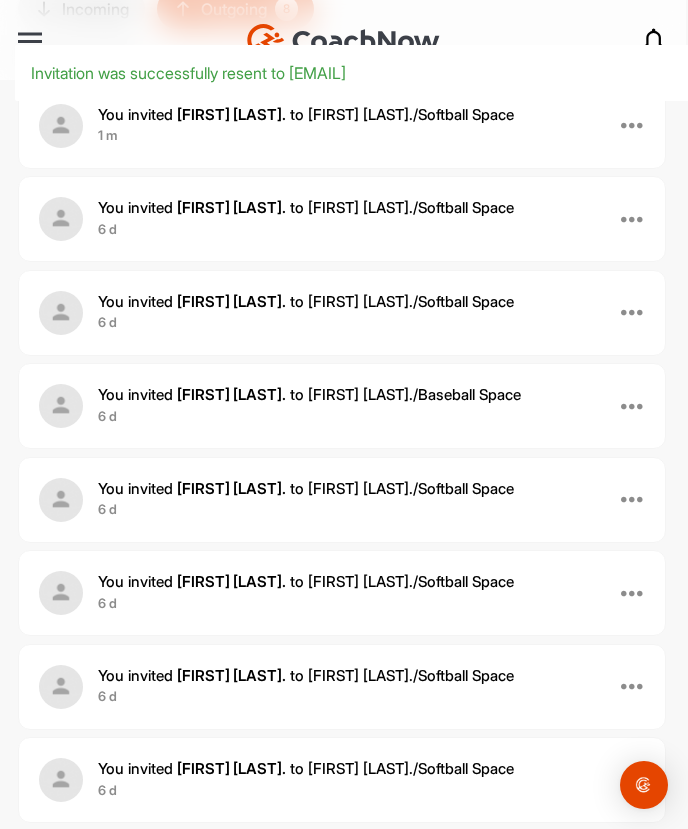 scroll, scrollTop: 277, scrollLeft: 0, axis: vertical 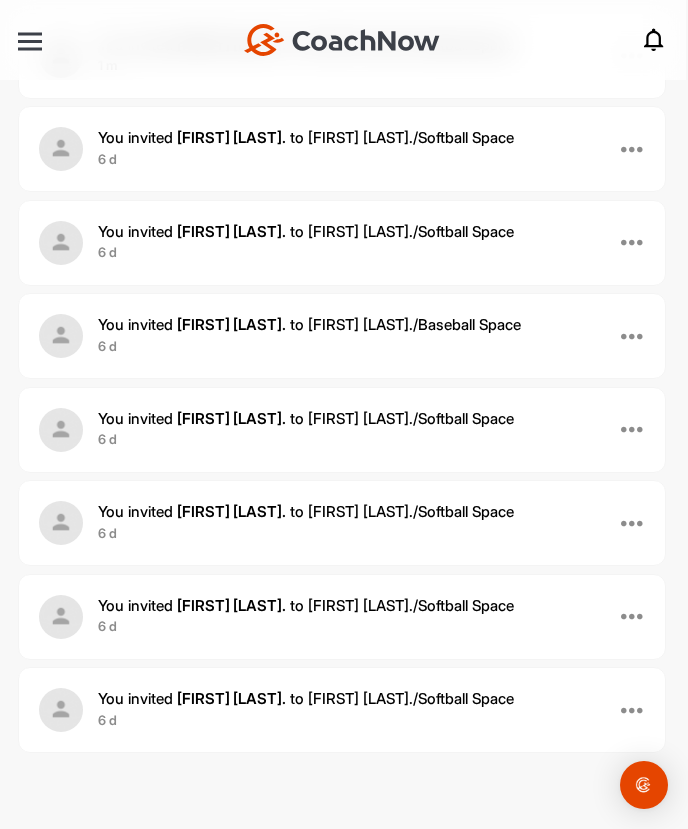 click at bounding box center [633, 429] 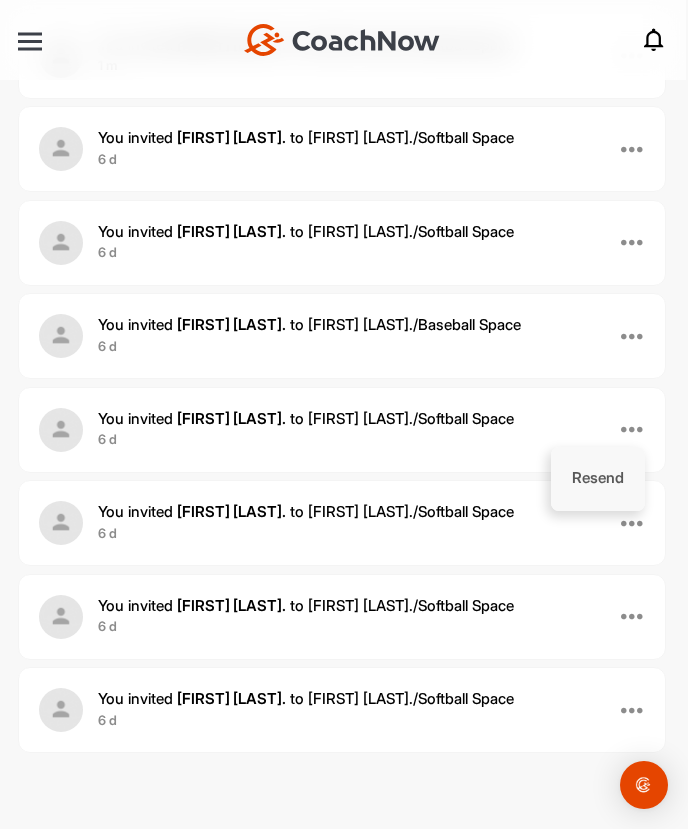 click on "Resend" at bounding box center [598, 479] 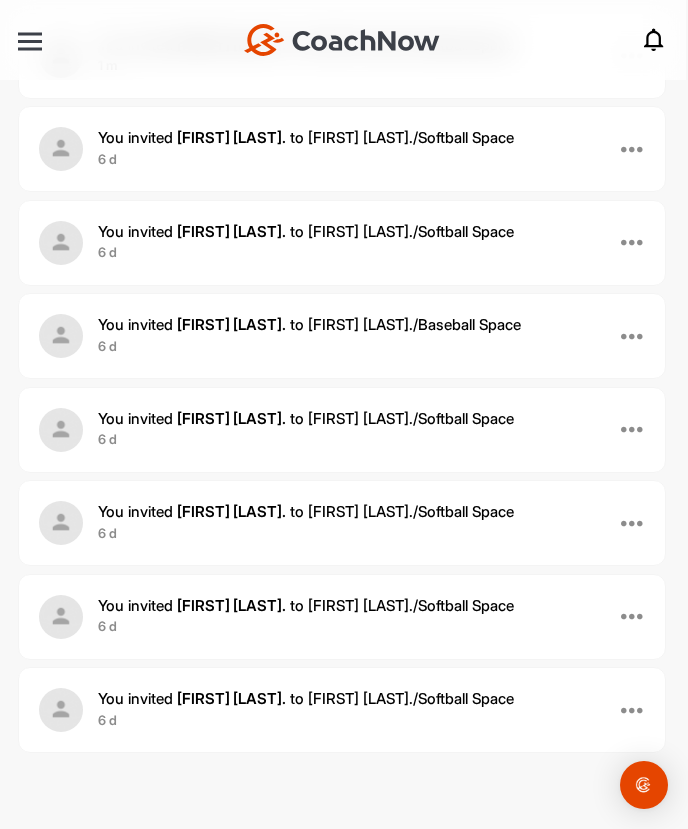 click at bounding box center (633, 522) 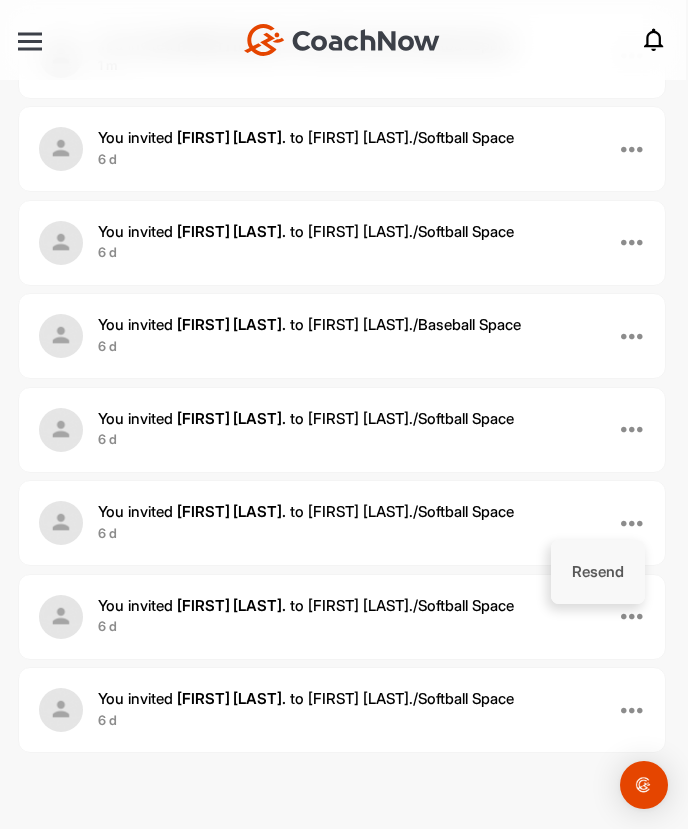 click on "Resend" at bounding box center (598, 572) 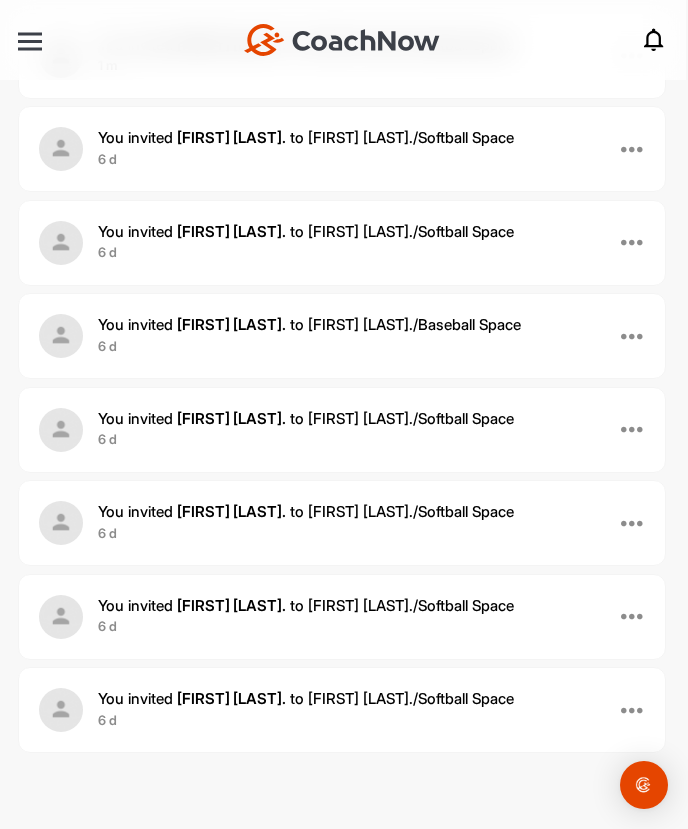 click at bounding box center [633, 616] 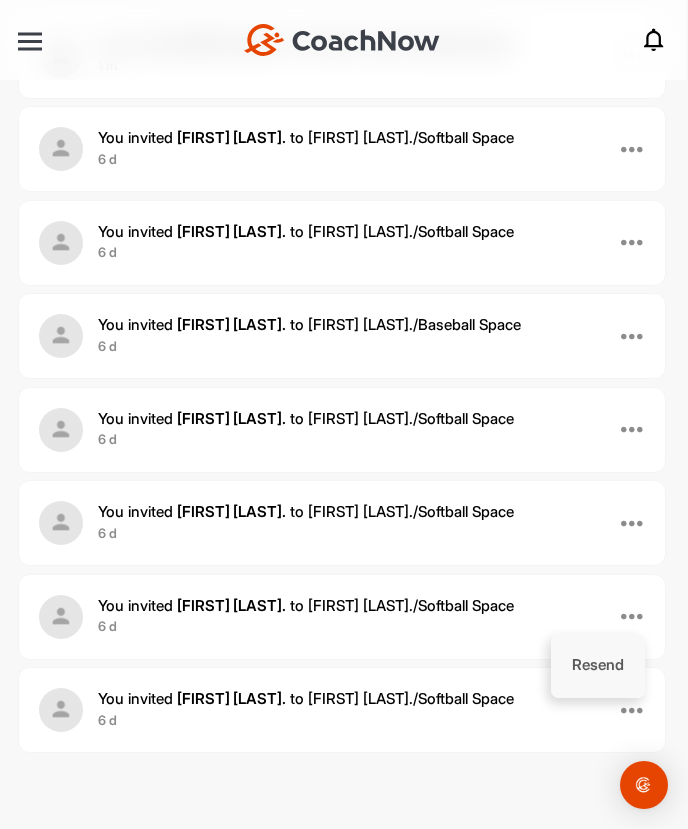 click on "Resend" at bounding box center [598, 666] 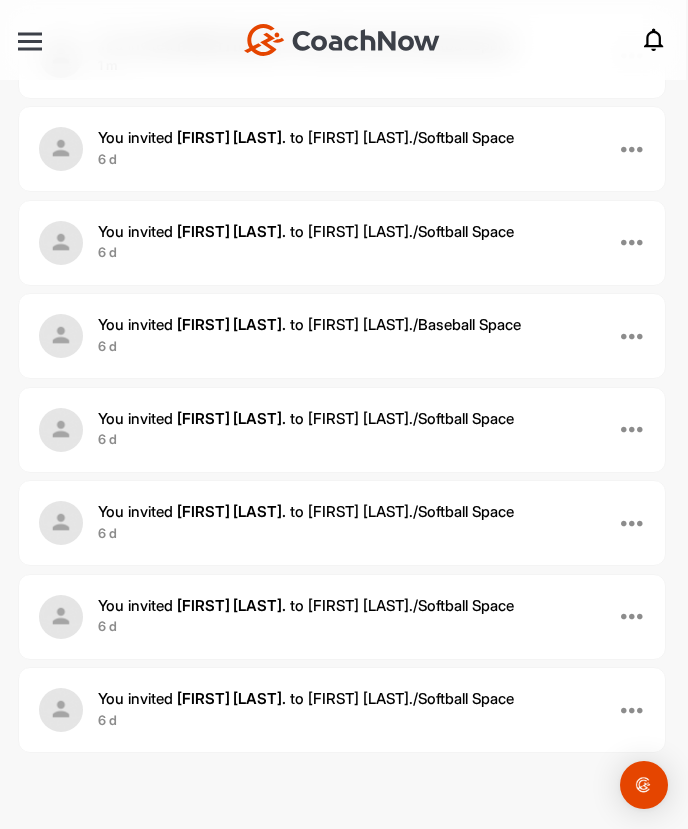 click at bounding box center [633, 709] 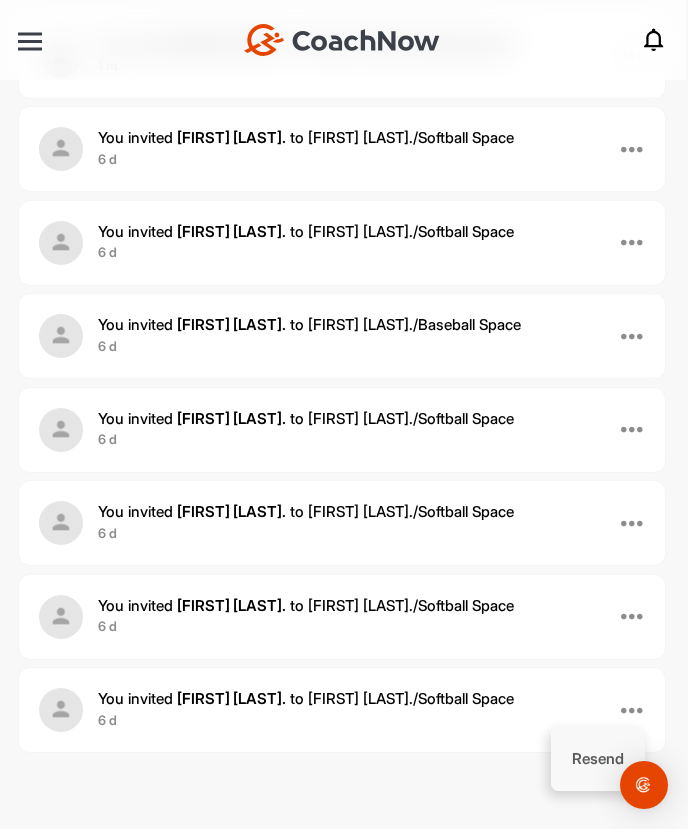 click on "Resend" at bounding box center (598, 759) 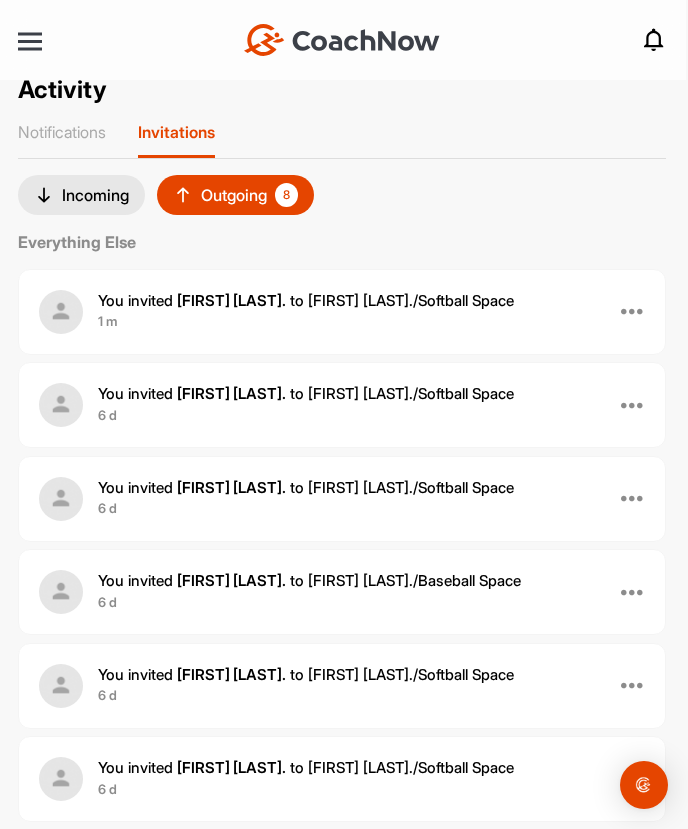 scroll, scrollTop: 0, scrollLeft: 0, axis: both 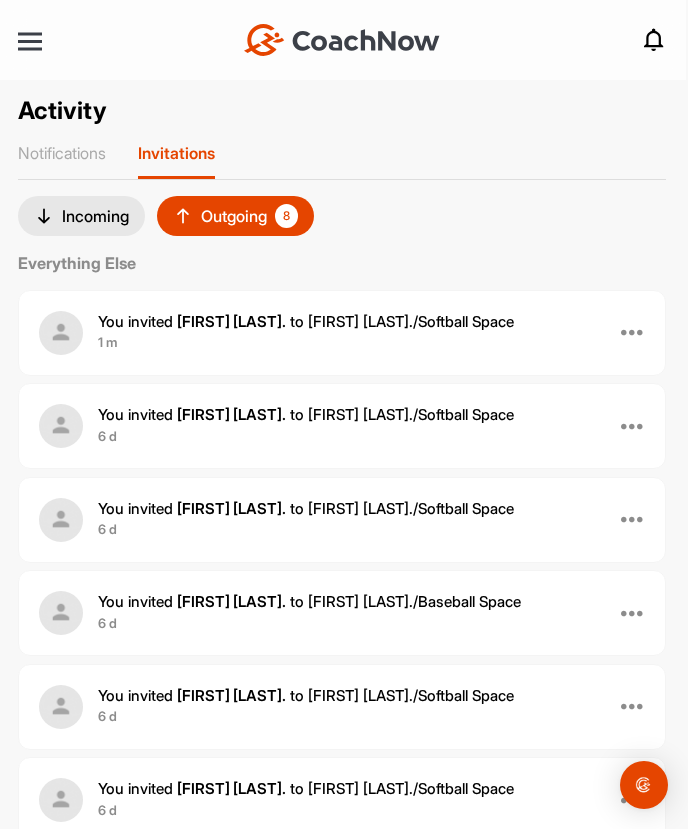 click at bounding box center [633, 332] 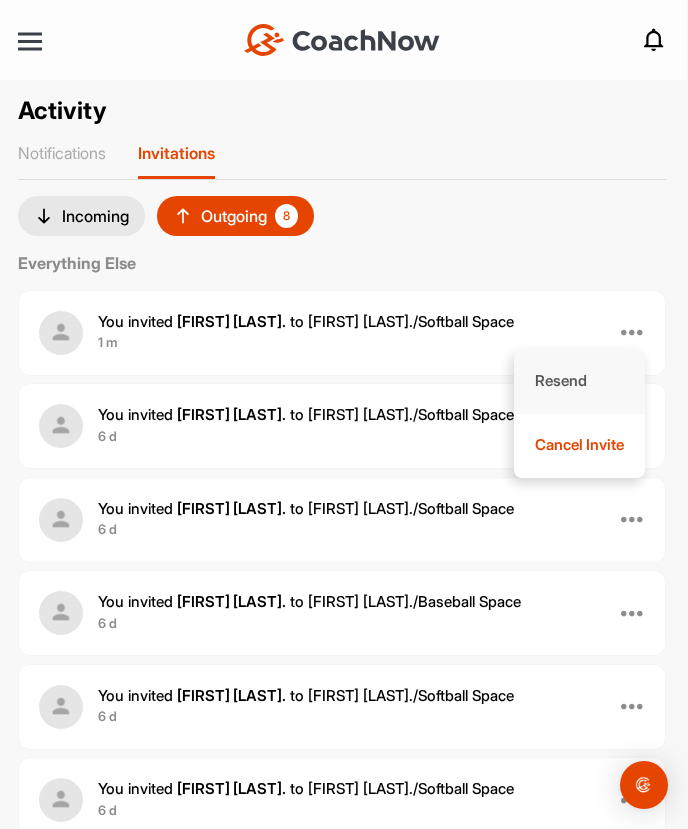 click on "Resend" at bounding box center (579, 382) 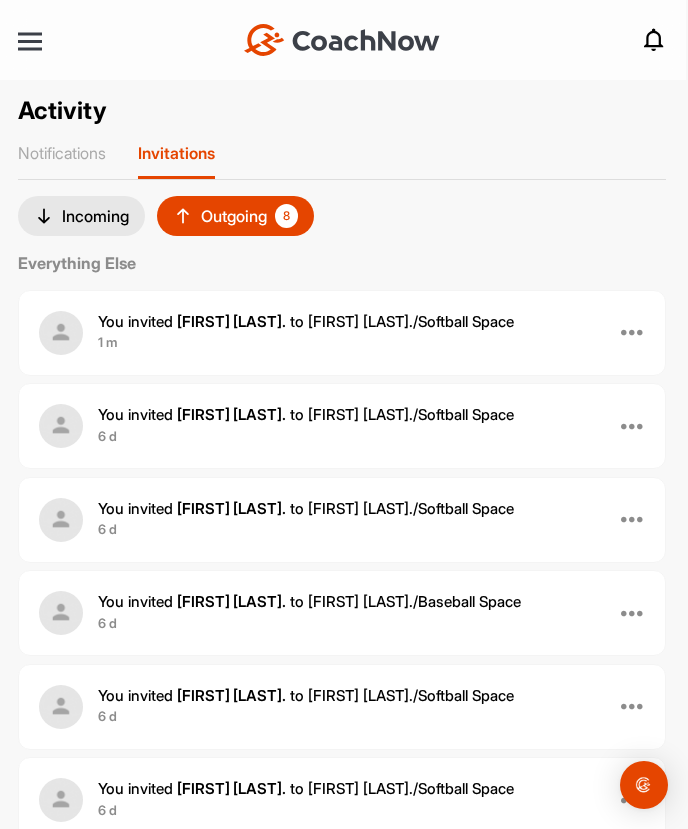 click on "Incoming" at bounding box center (81, 216) 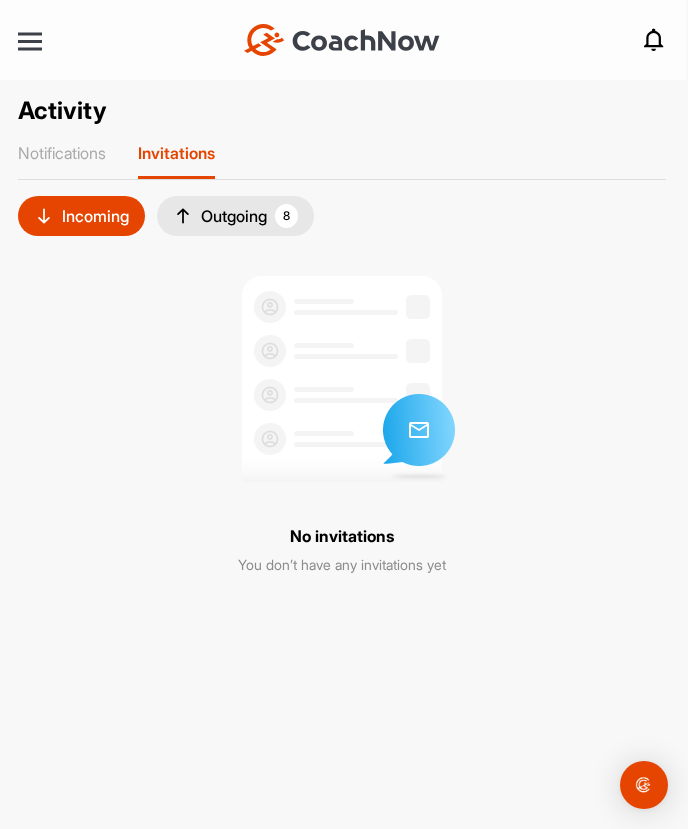 click on "Outgoing 8" at bounding box center (235, 216) 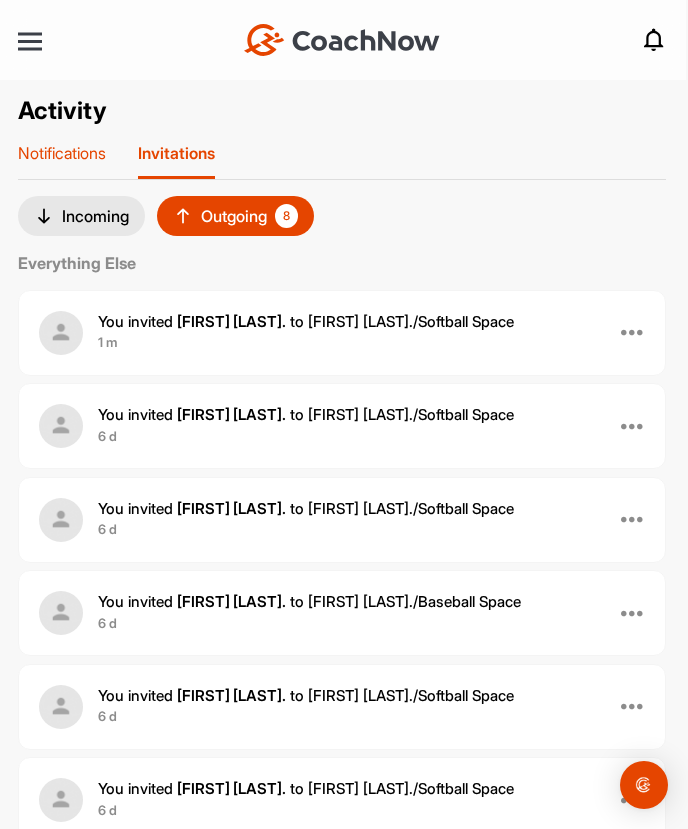 click on "Notifications" at bounding box center (62, 153) 